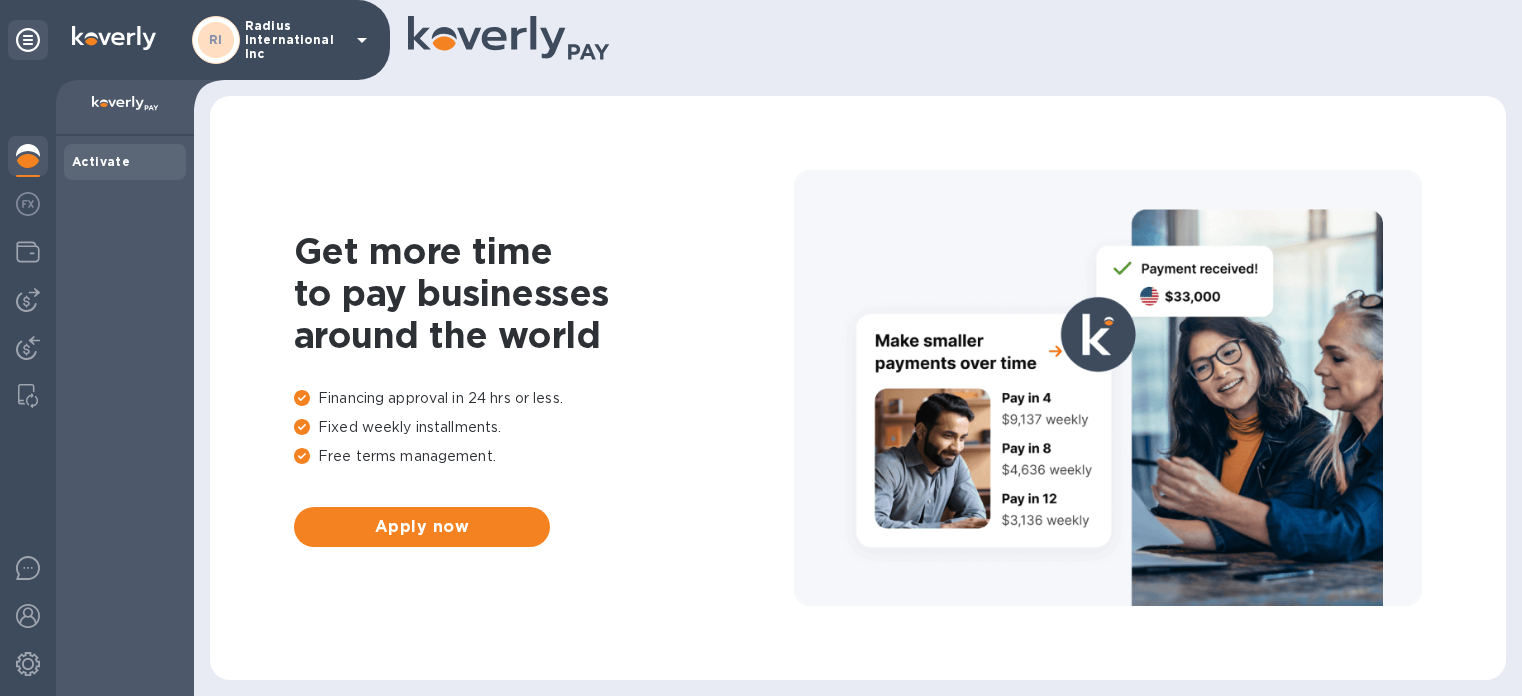scroll, scrollTop: 0, scrollLeft: 0, axis: both 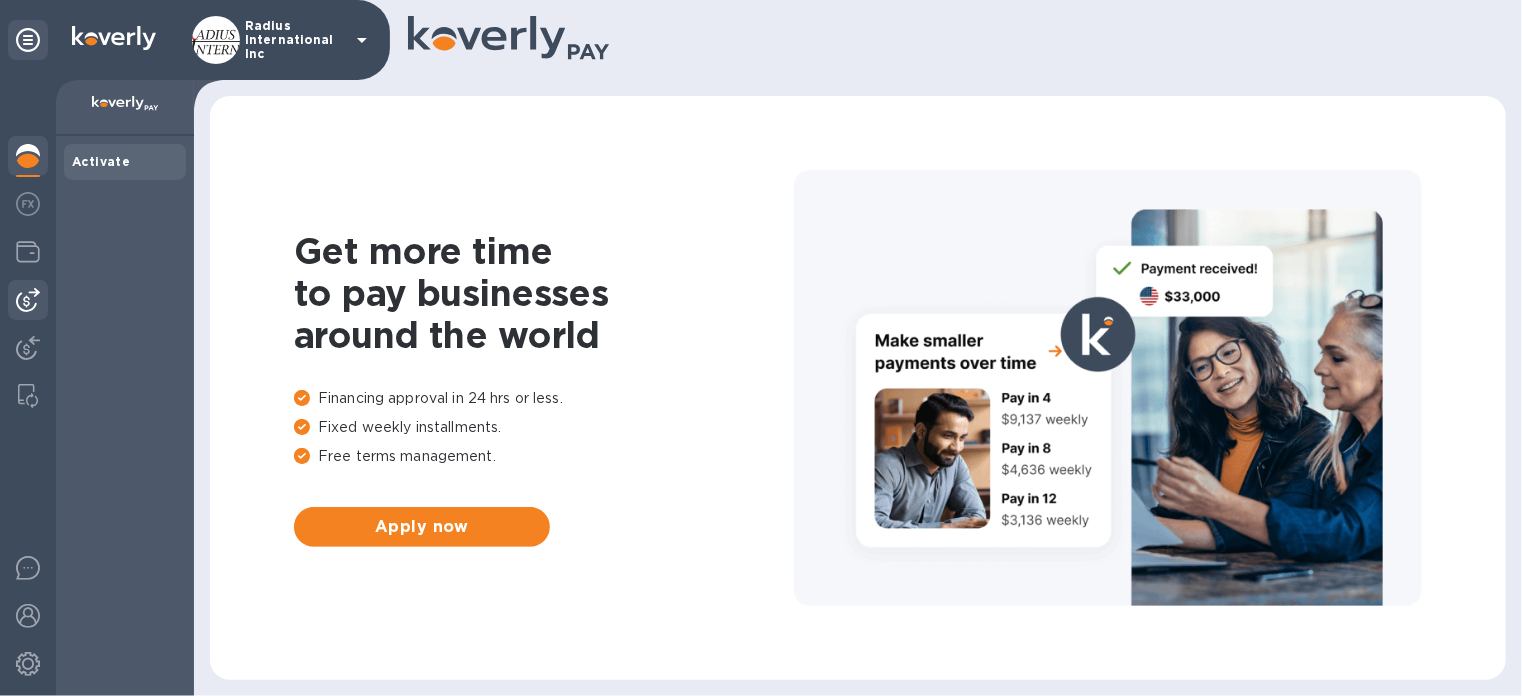 click at bounding box center (28, 300) 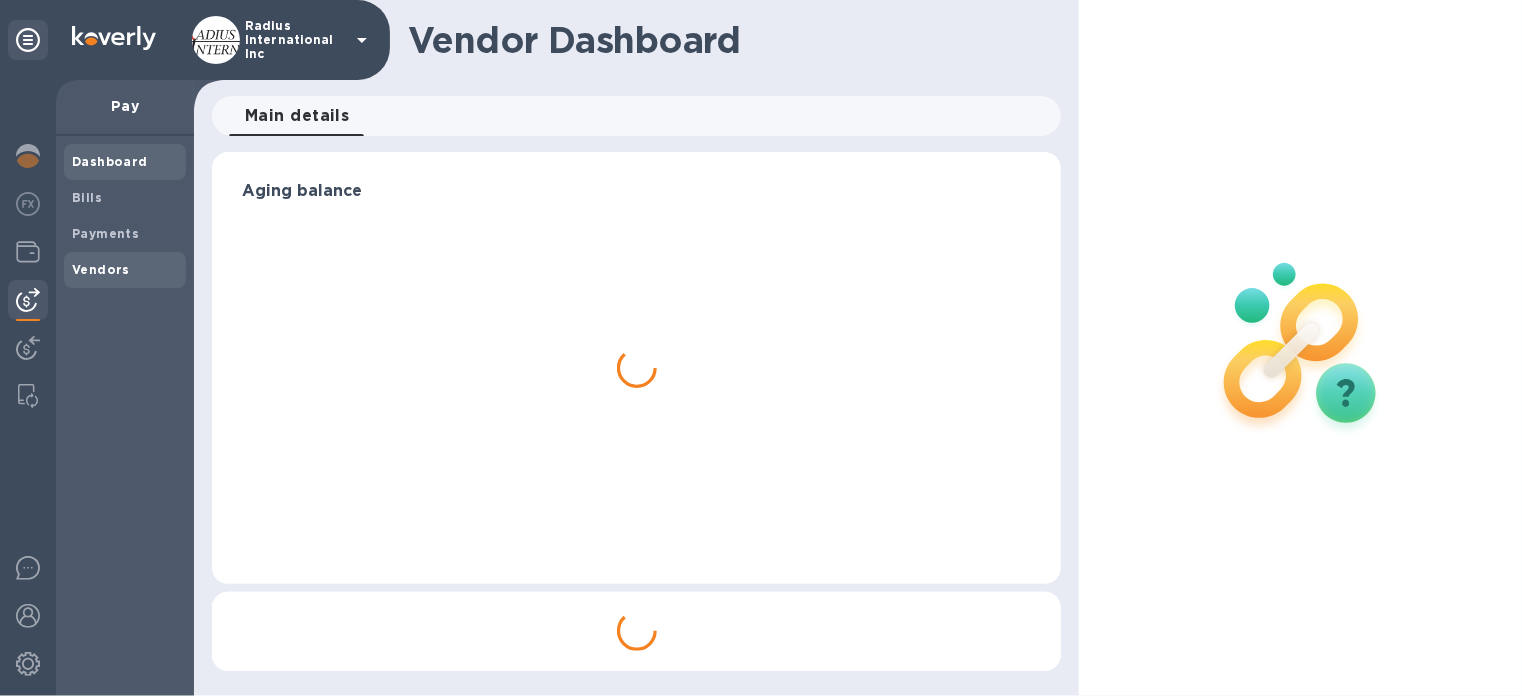 click on "Vendors" at bounding box center (101, 269) 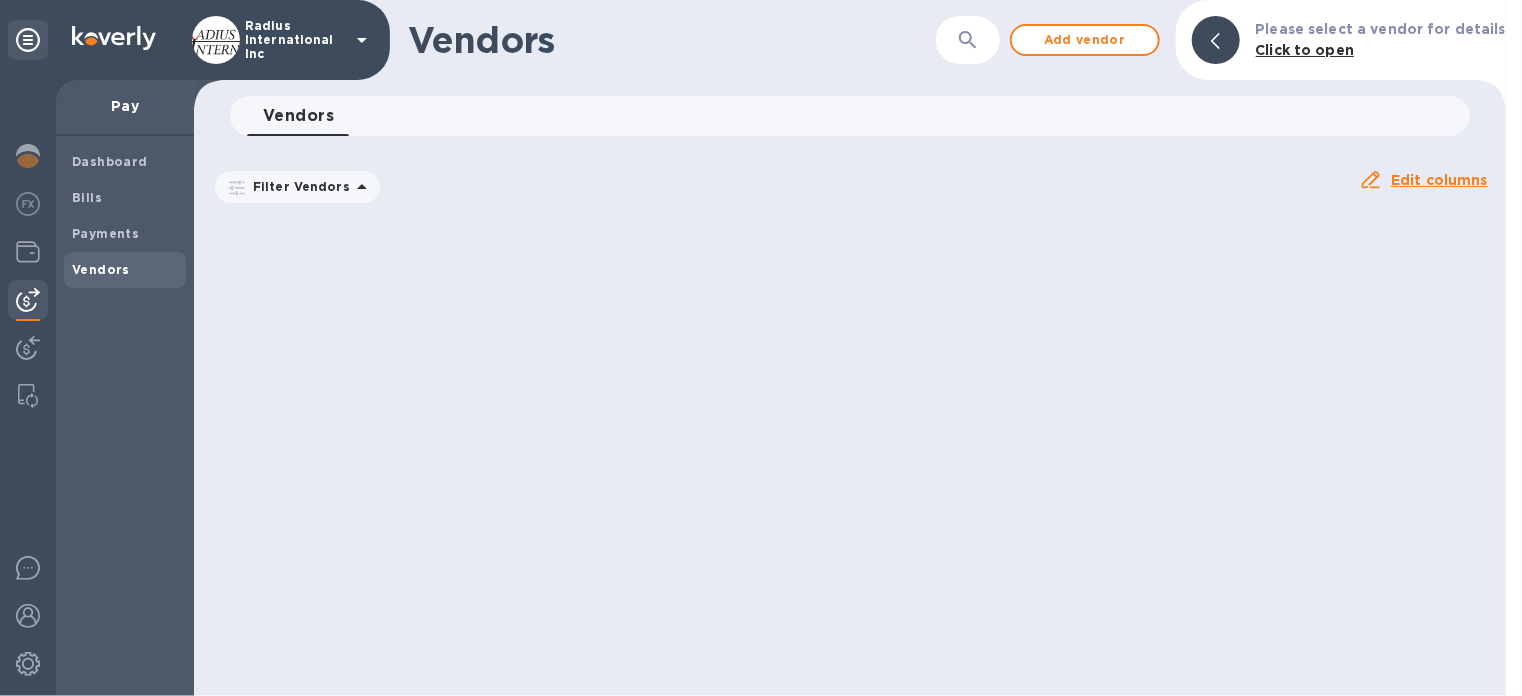 scroll, scrollTop: 6640, scrollLeft: 0, axis: vertical 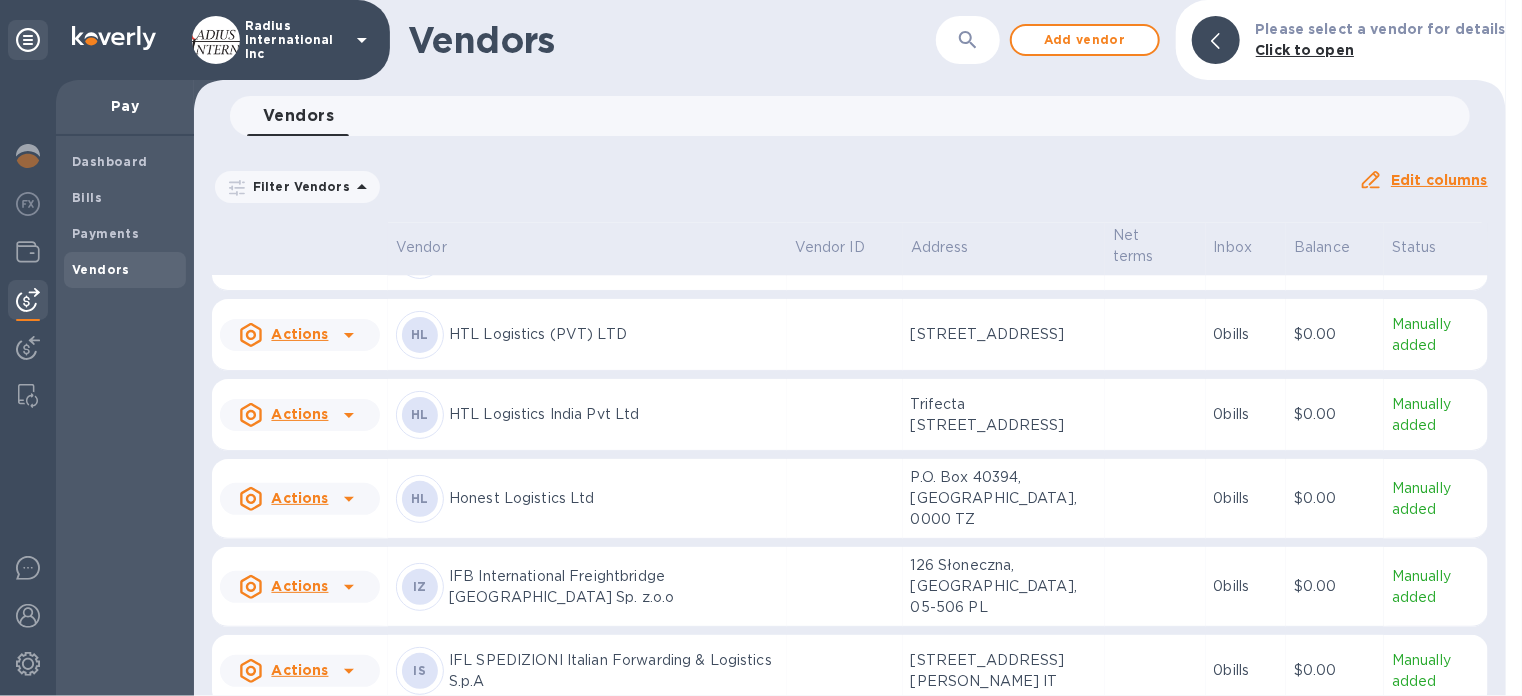 click on "HL HTL Logistics India Pvt Ltd" at bounding box center [587, 415] 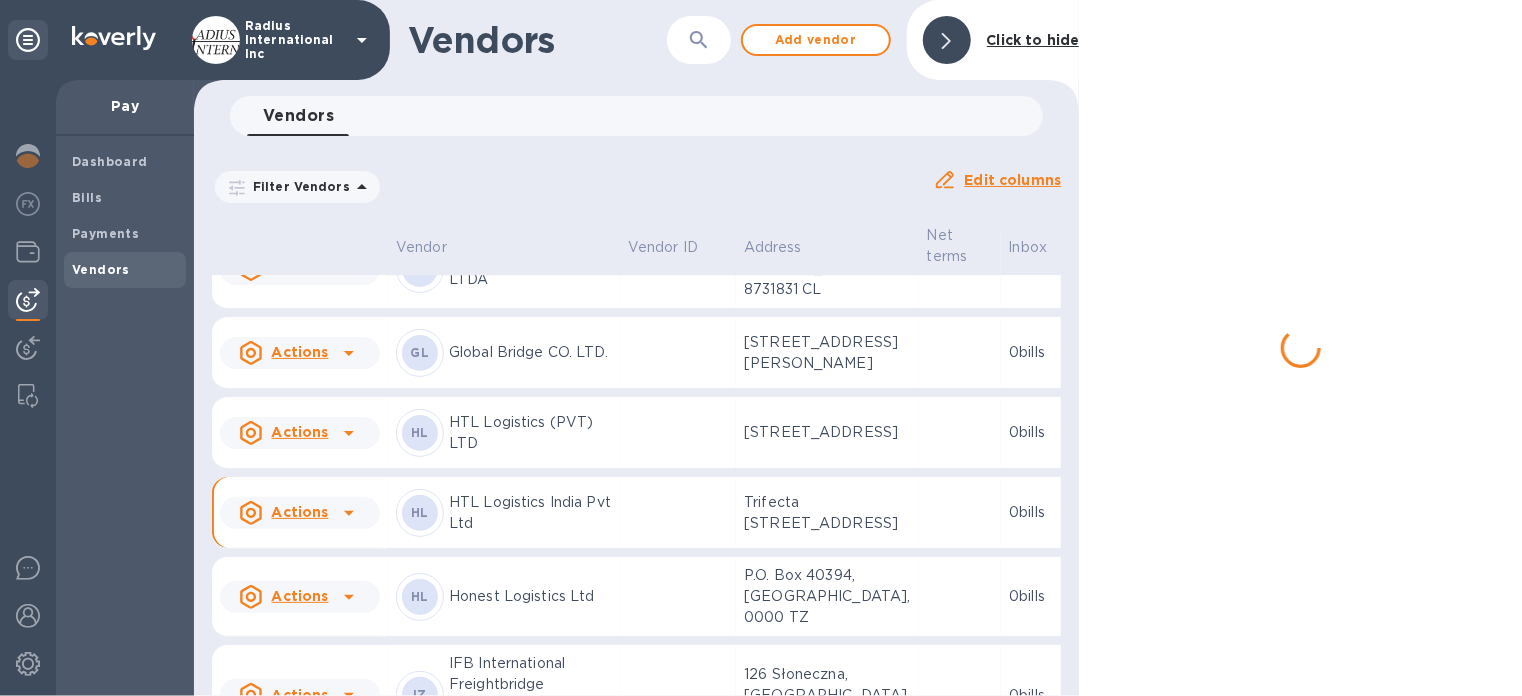 scroll, scrollTop: 6815, scrollLeft: 0, axis: vertical 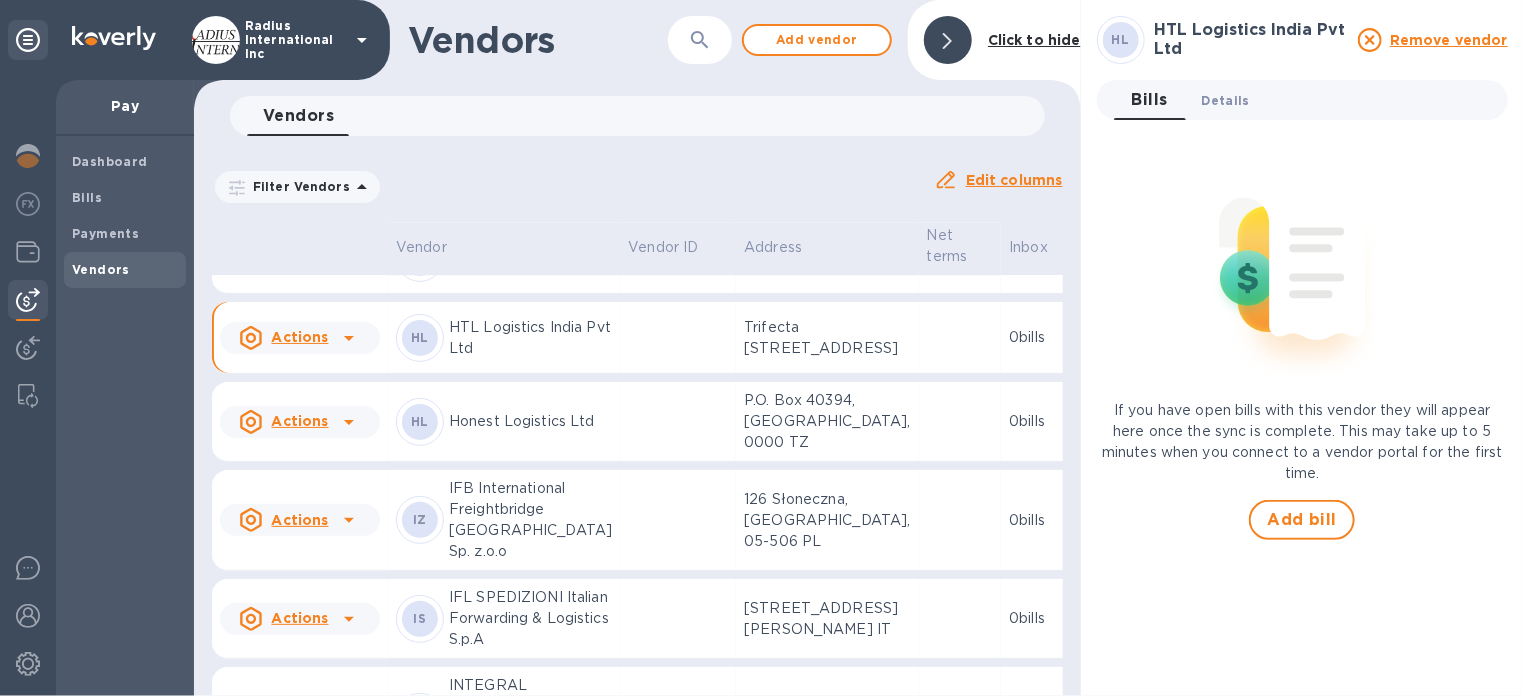 click on "Details 0" at bounding box center (1226, 100) 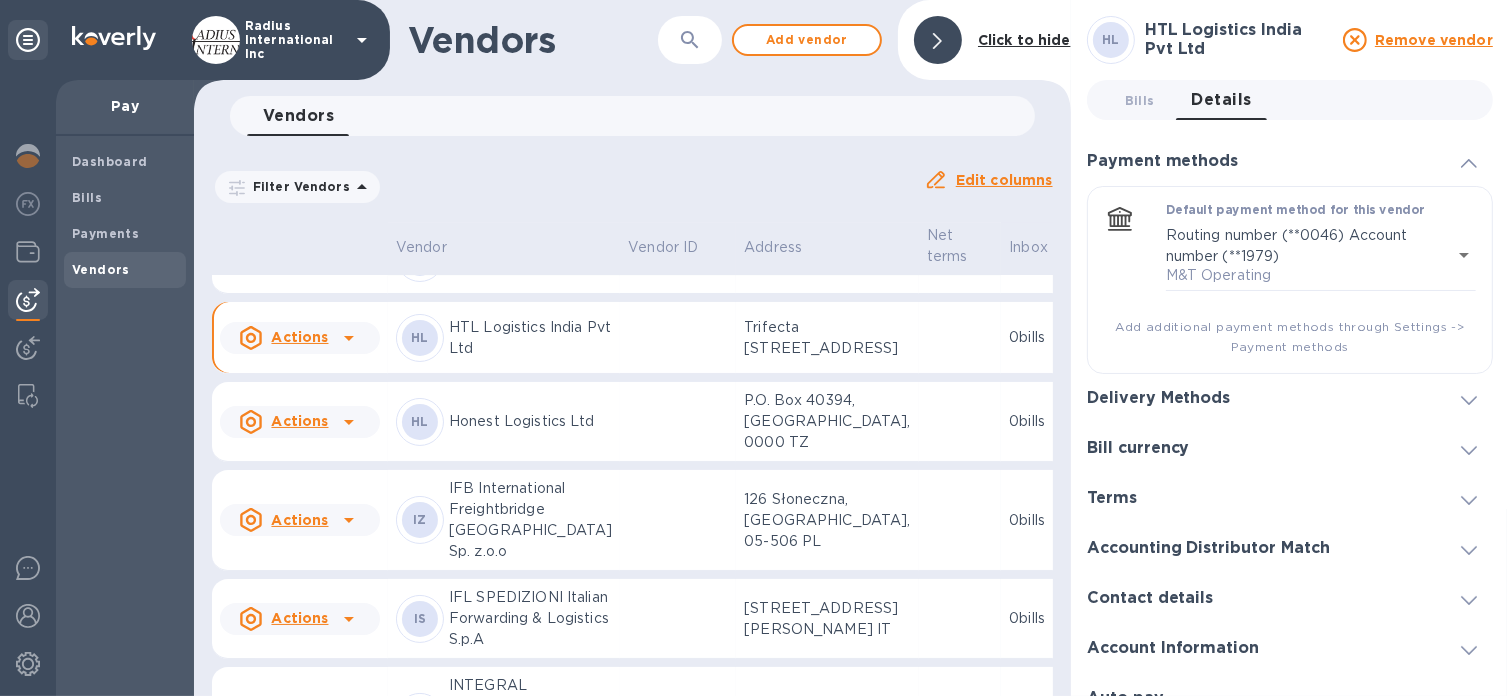 click on "Delivery Methods" at bounding box center [1159, 398] 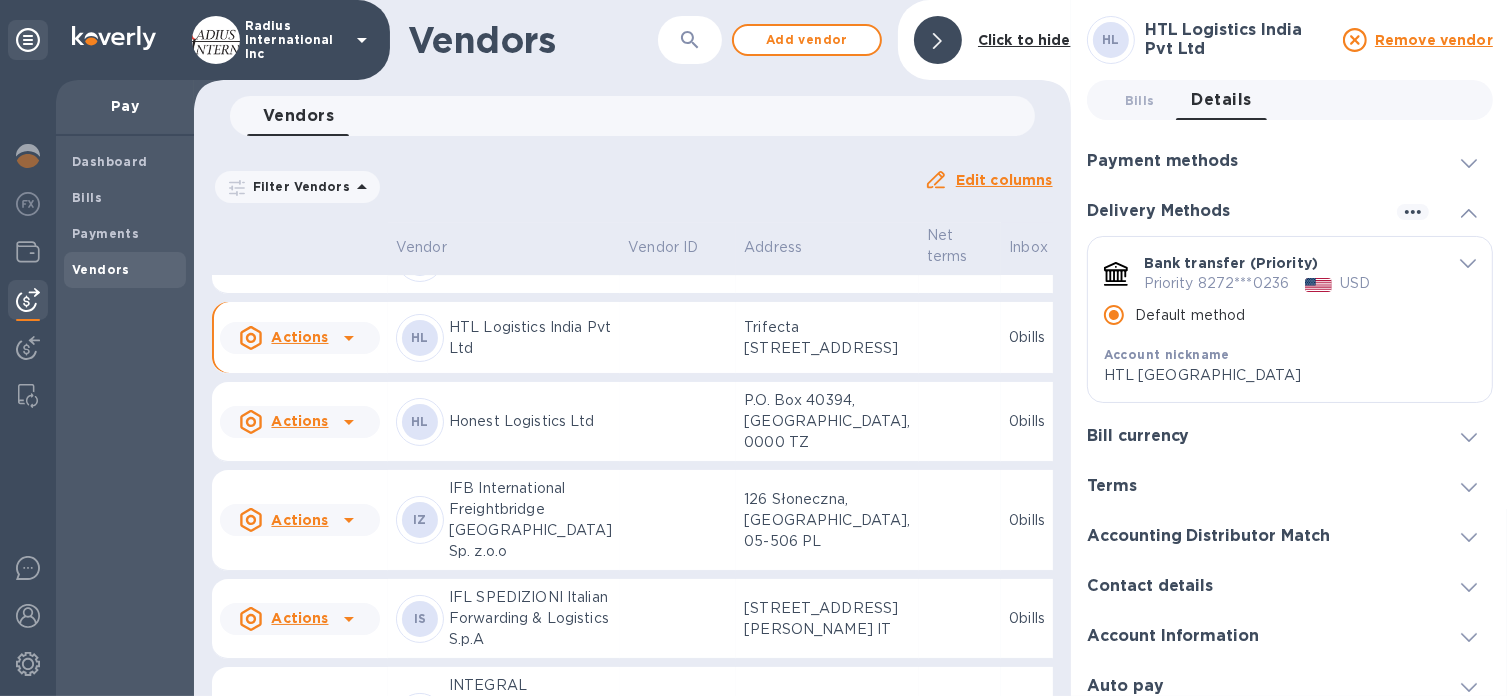 click on "HTL Logistics (PVT) LTD" at bounding box center [530, 258] 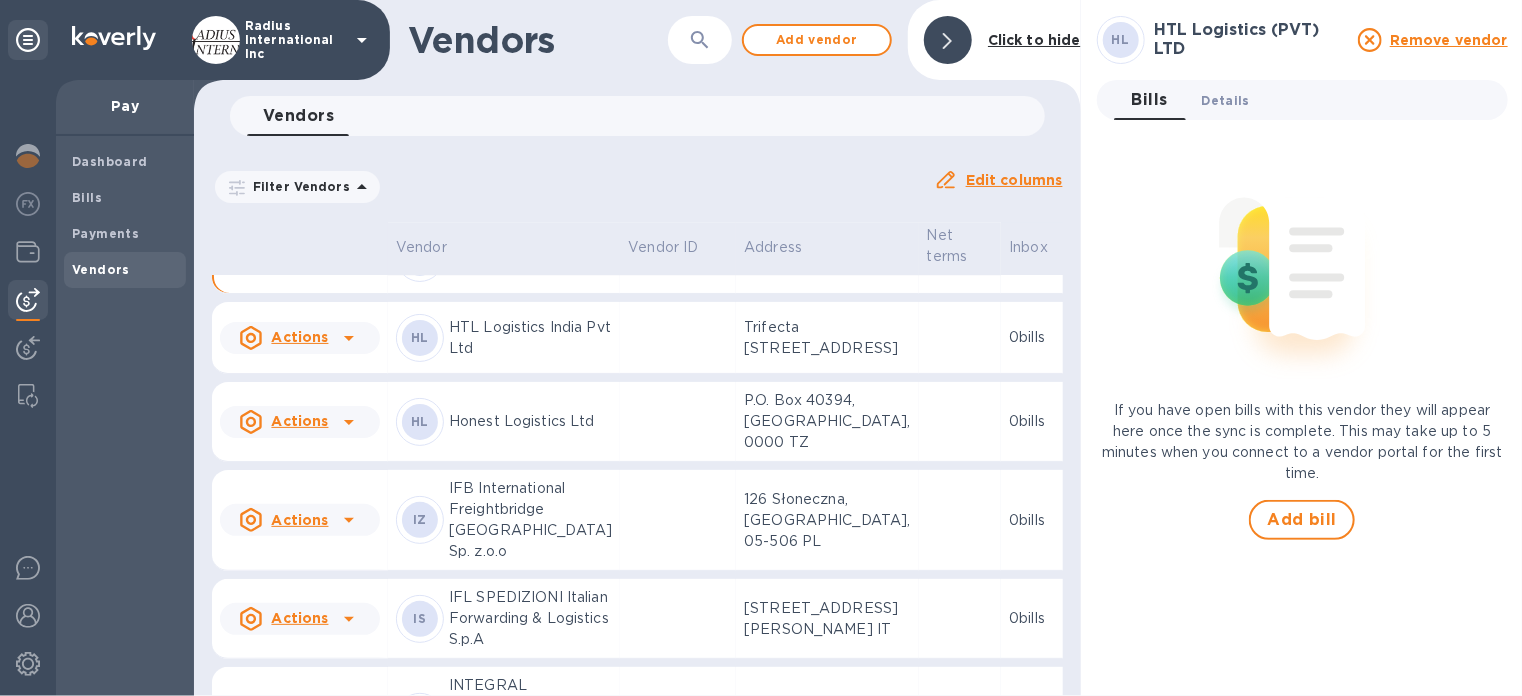 click on "Details 0" at bounding box center [1226, 100] 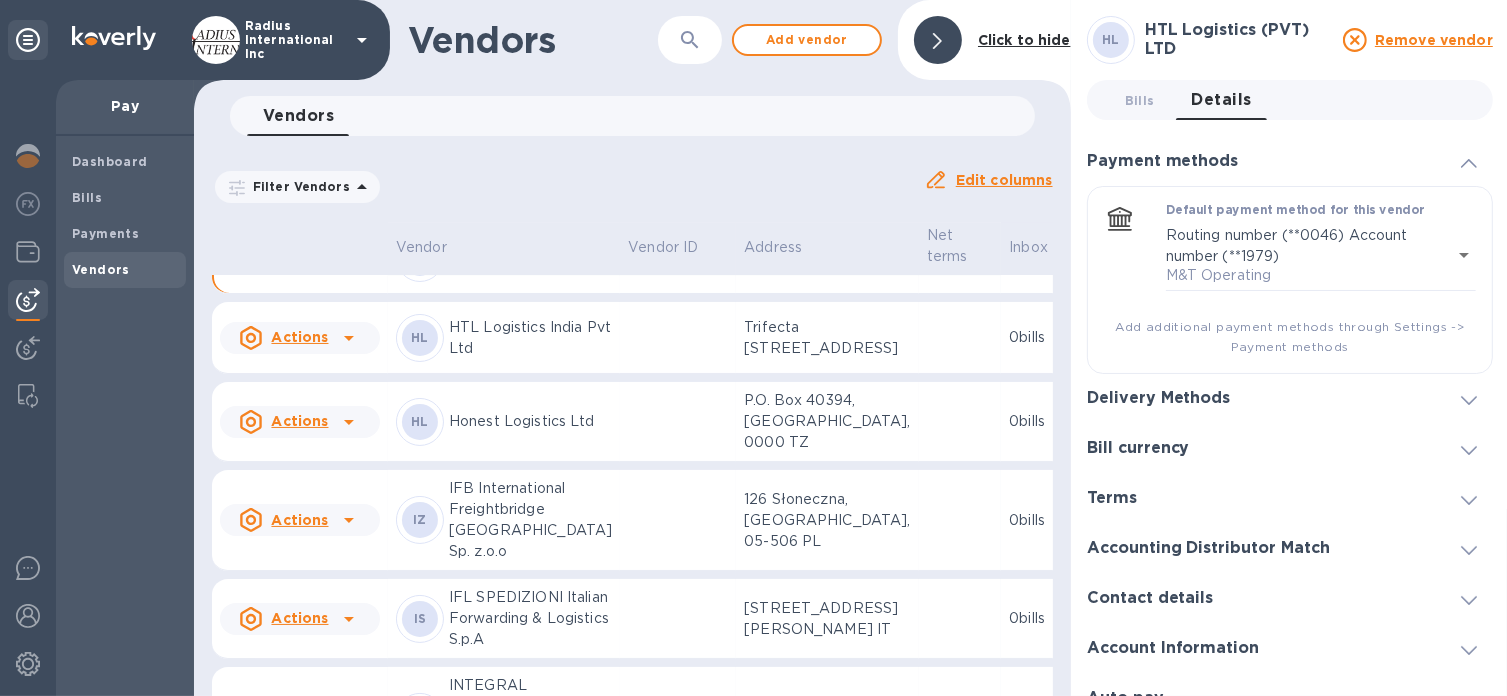 click on "Delivery Methods" at bounding box center (1159, 398) 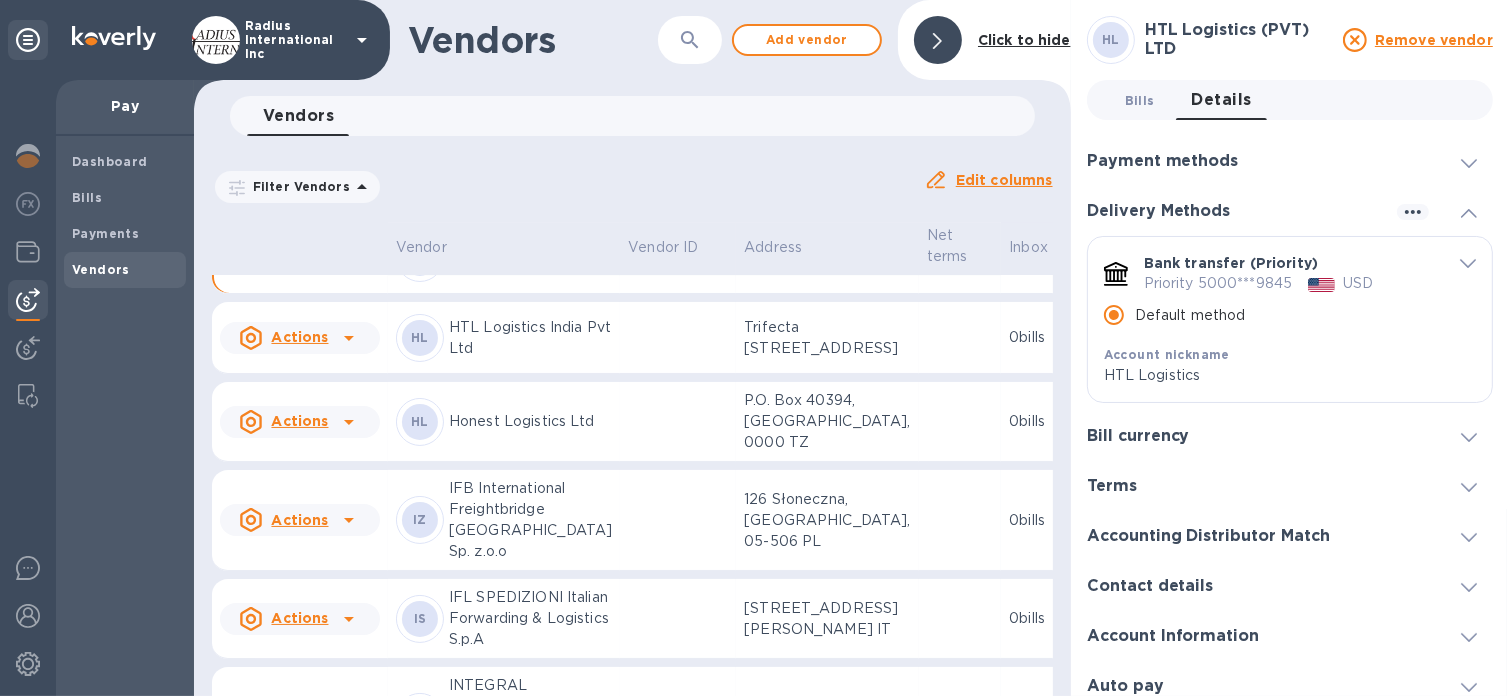 click on "Bills 0" at bounding box center [1140, 100] 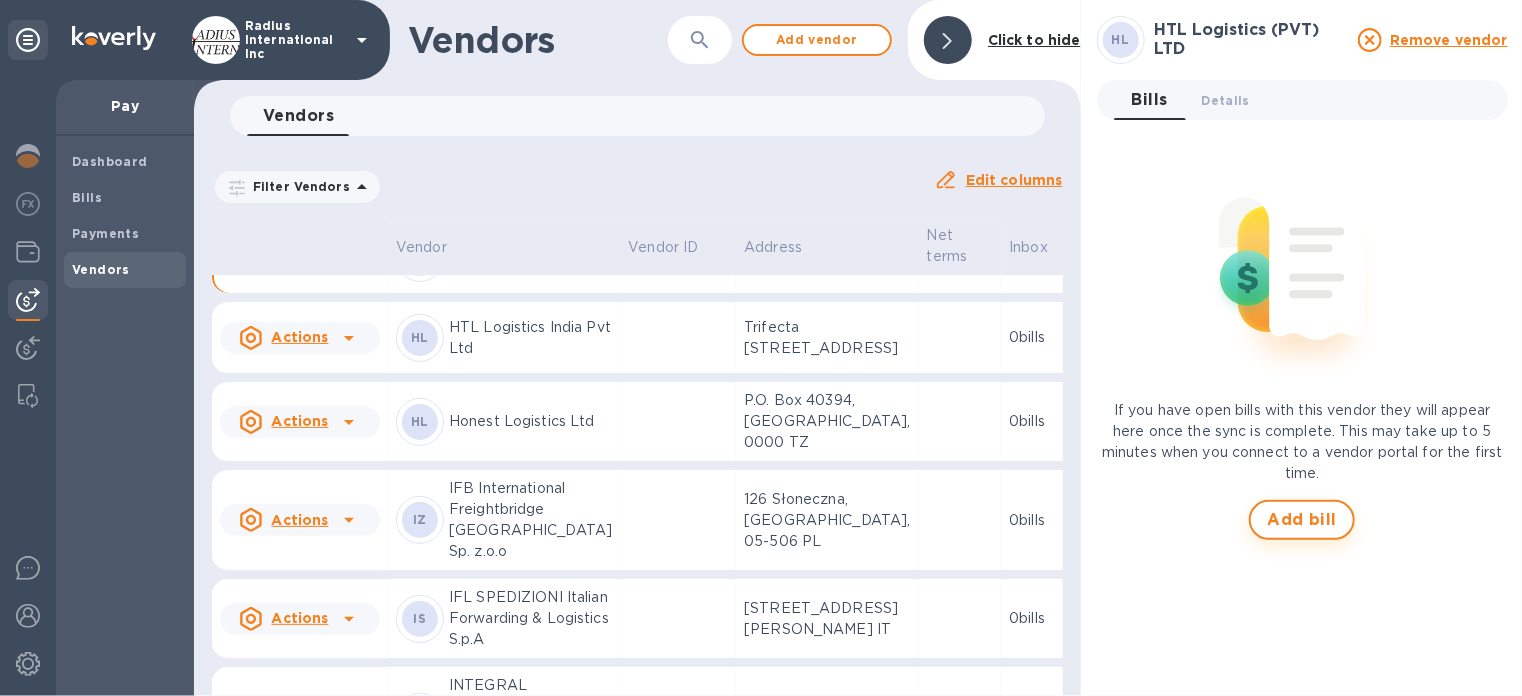 click on "Add bill" at bounding box center [1302, 520] 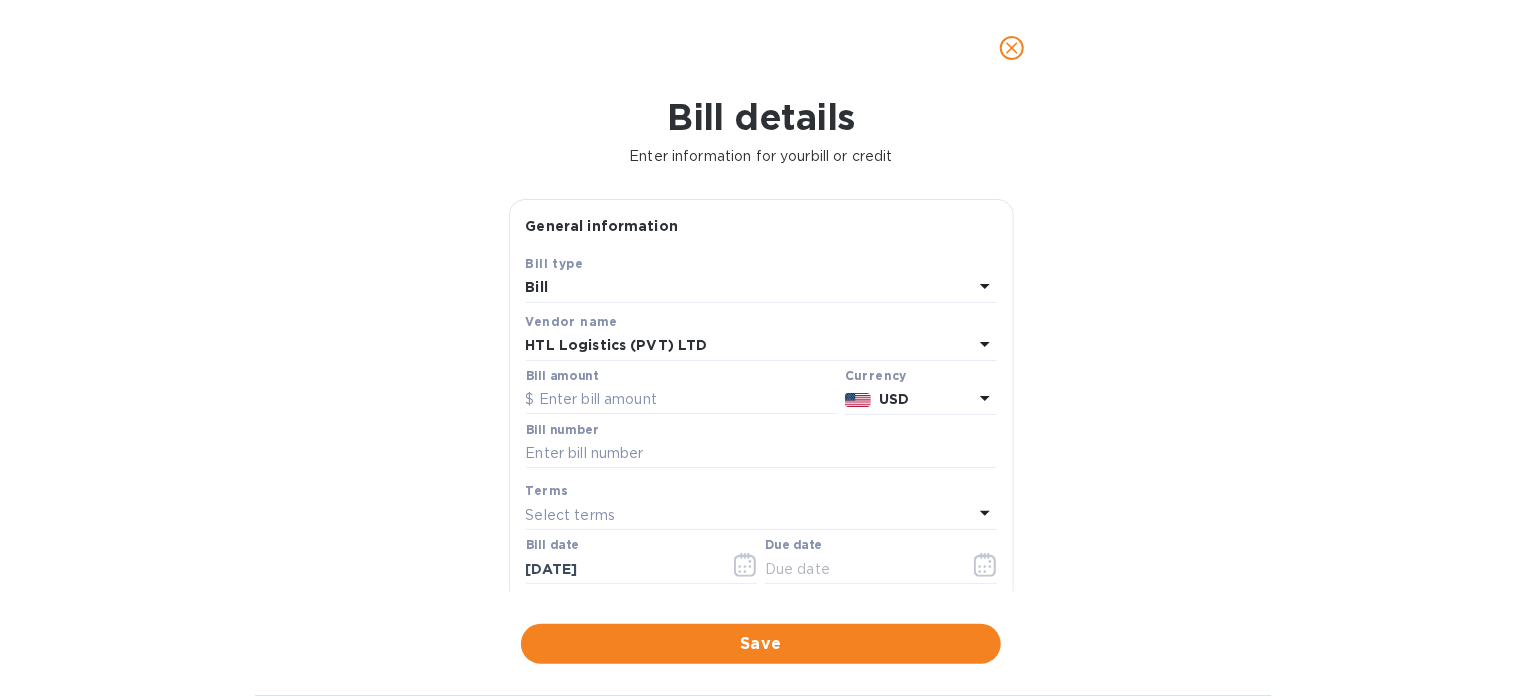 click 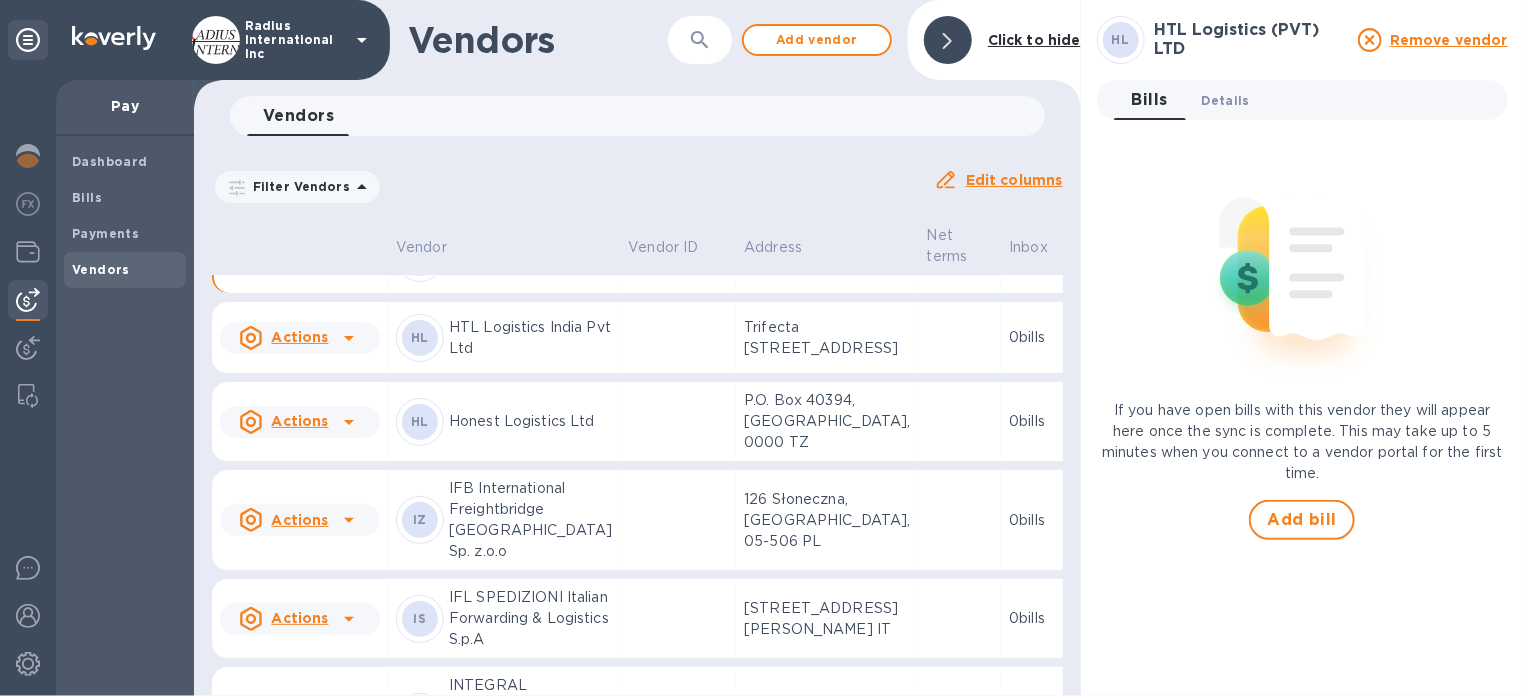 click on "Details 0" at bounding box center (1226, 100) 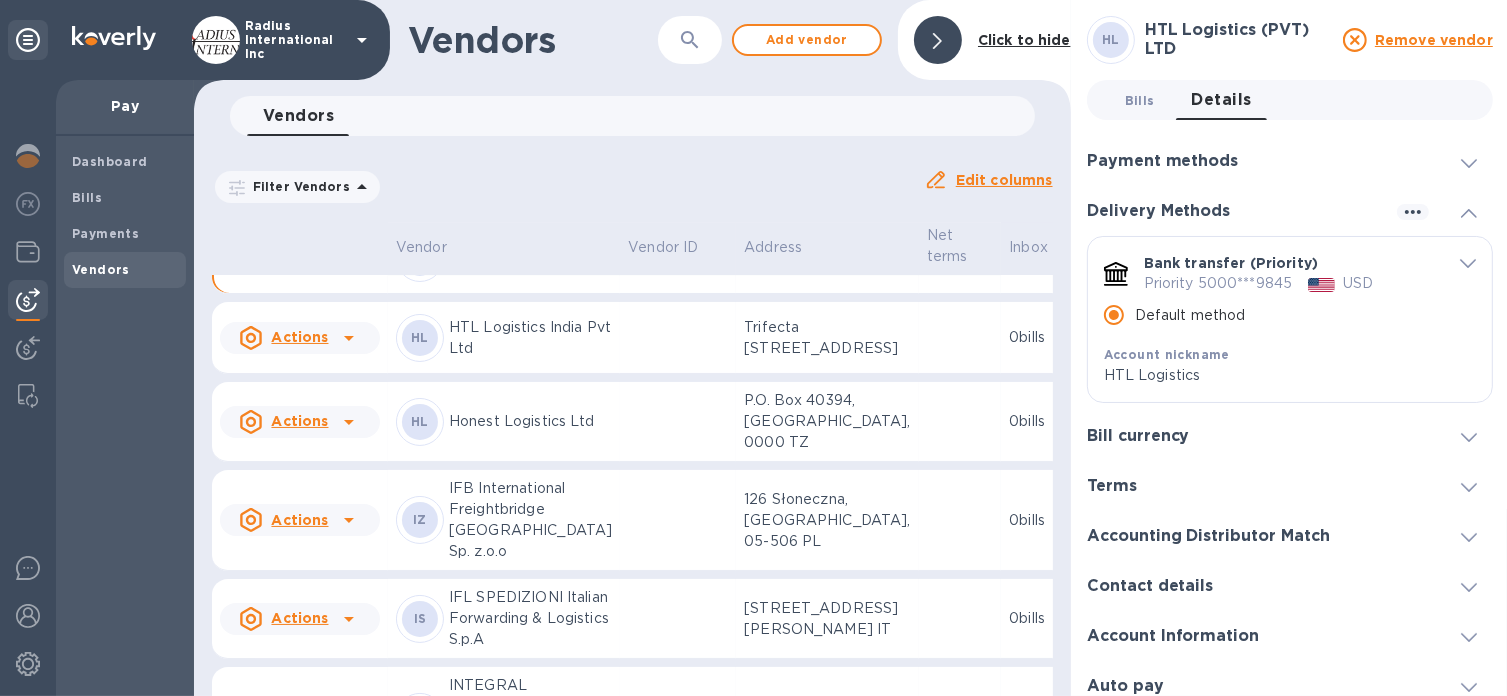 click on "Bills 0" at bounding box center (1140, 100) 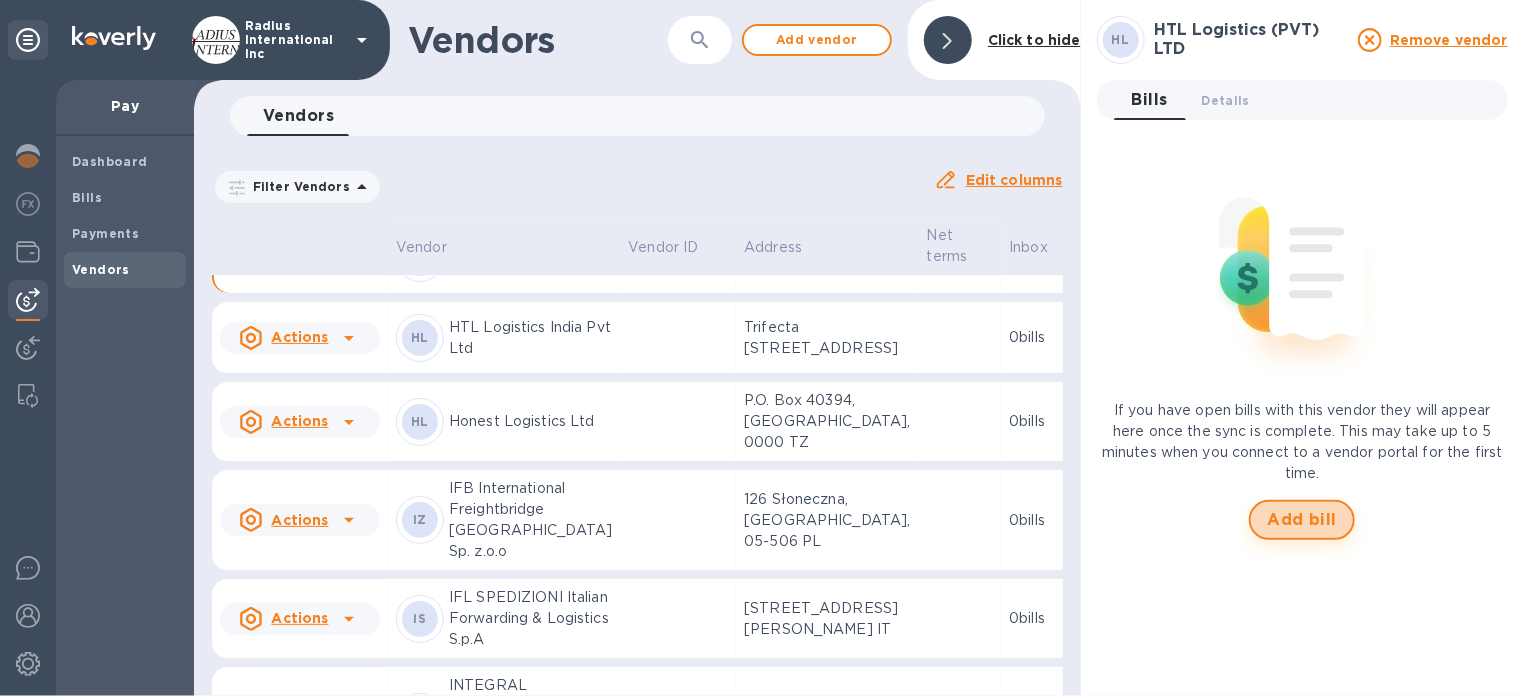 click on "Add bill" at bounding box center [1302, 520] 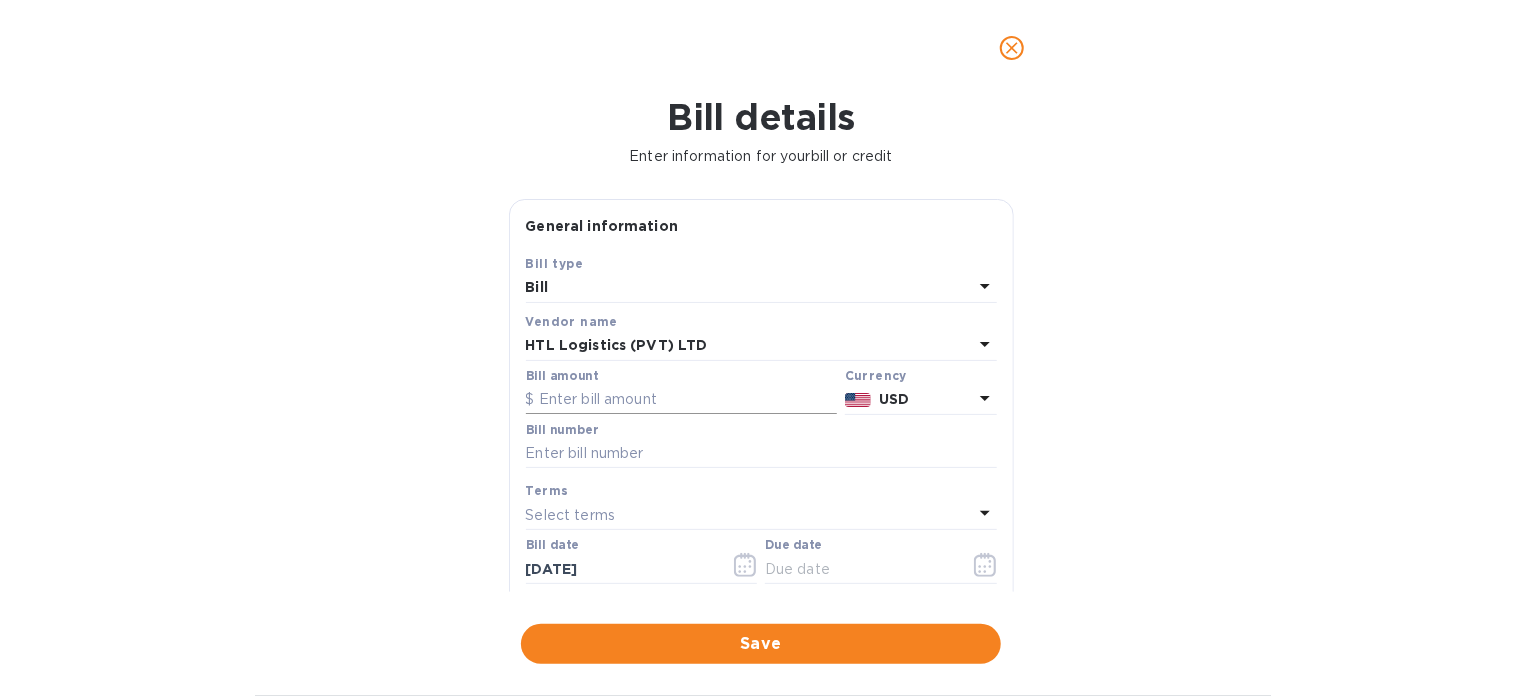 click at bounding box center [681, 400] 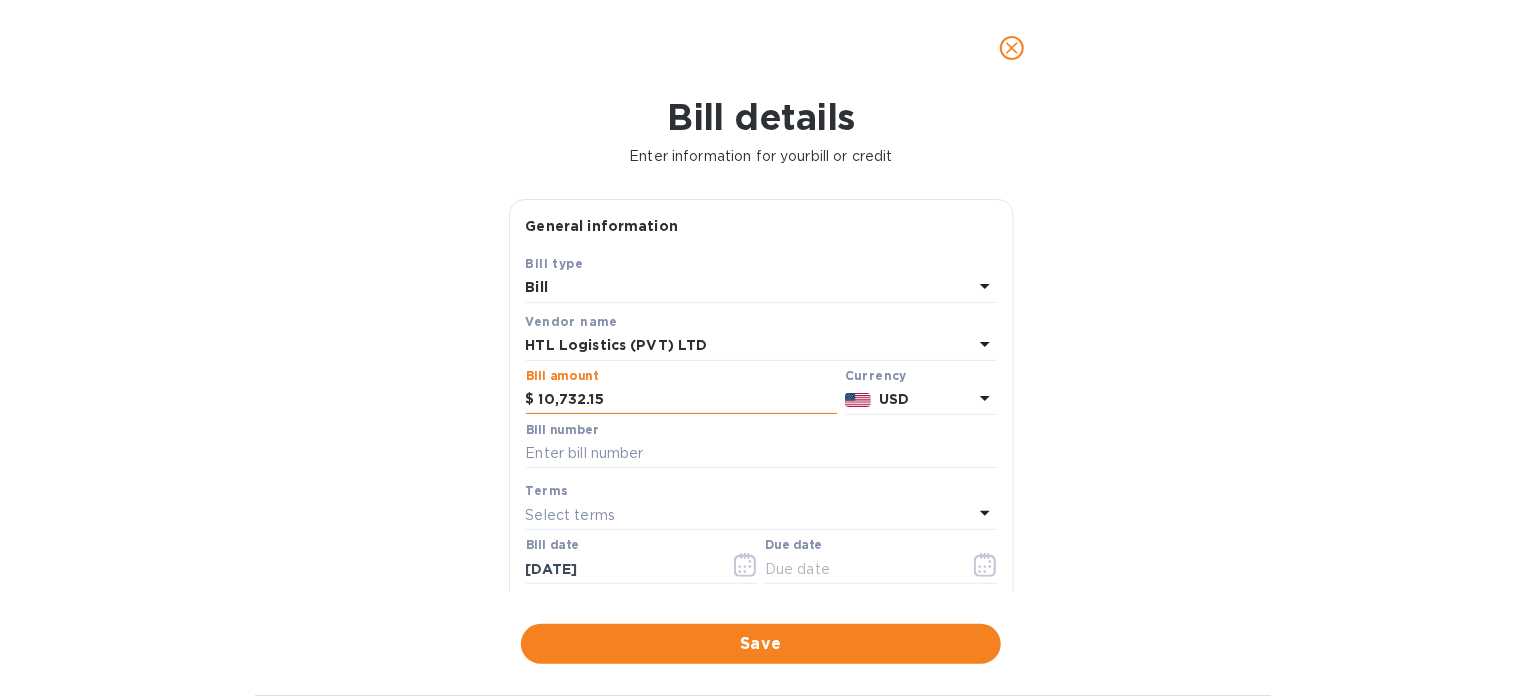 type on "10,732.15" 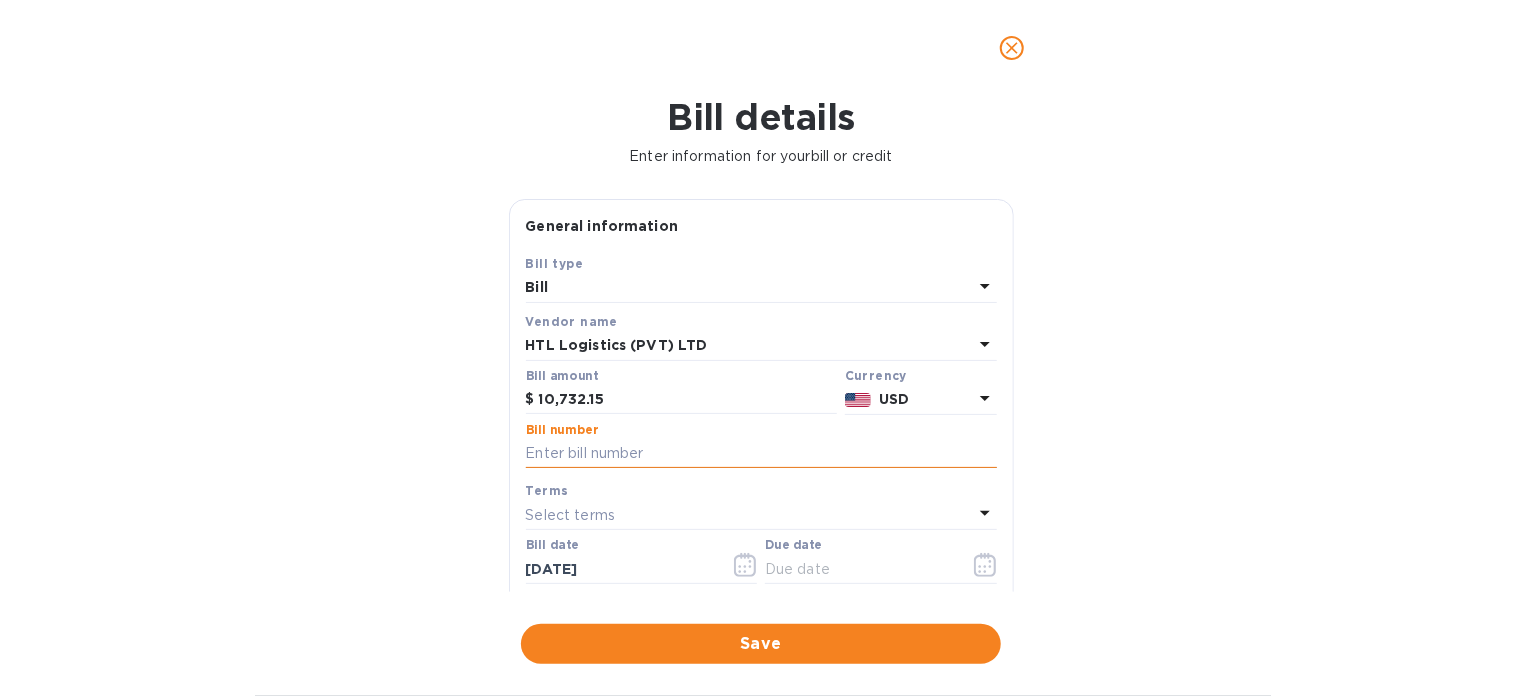 click at bounding box center (761, 454) 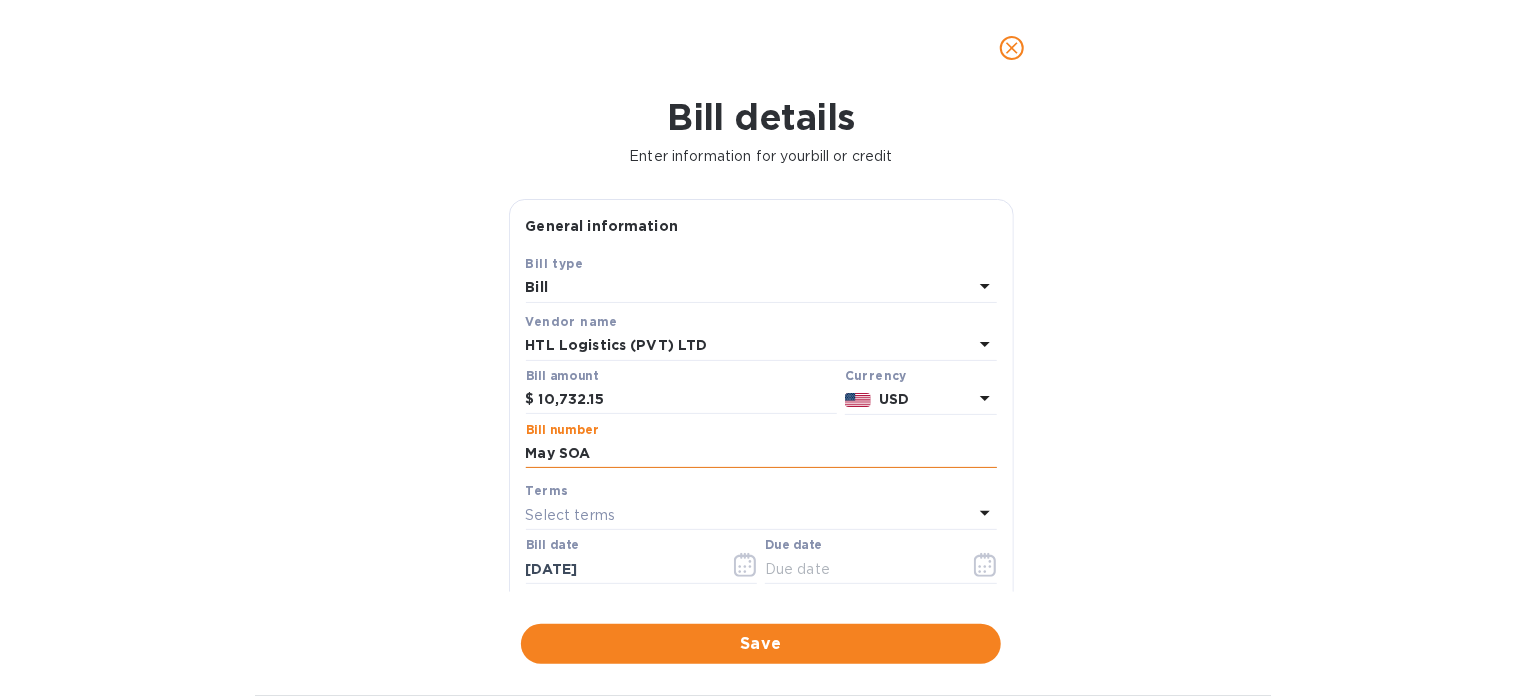 type on "May SOA" 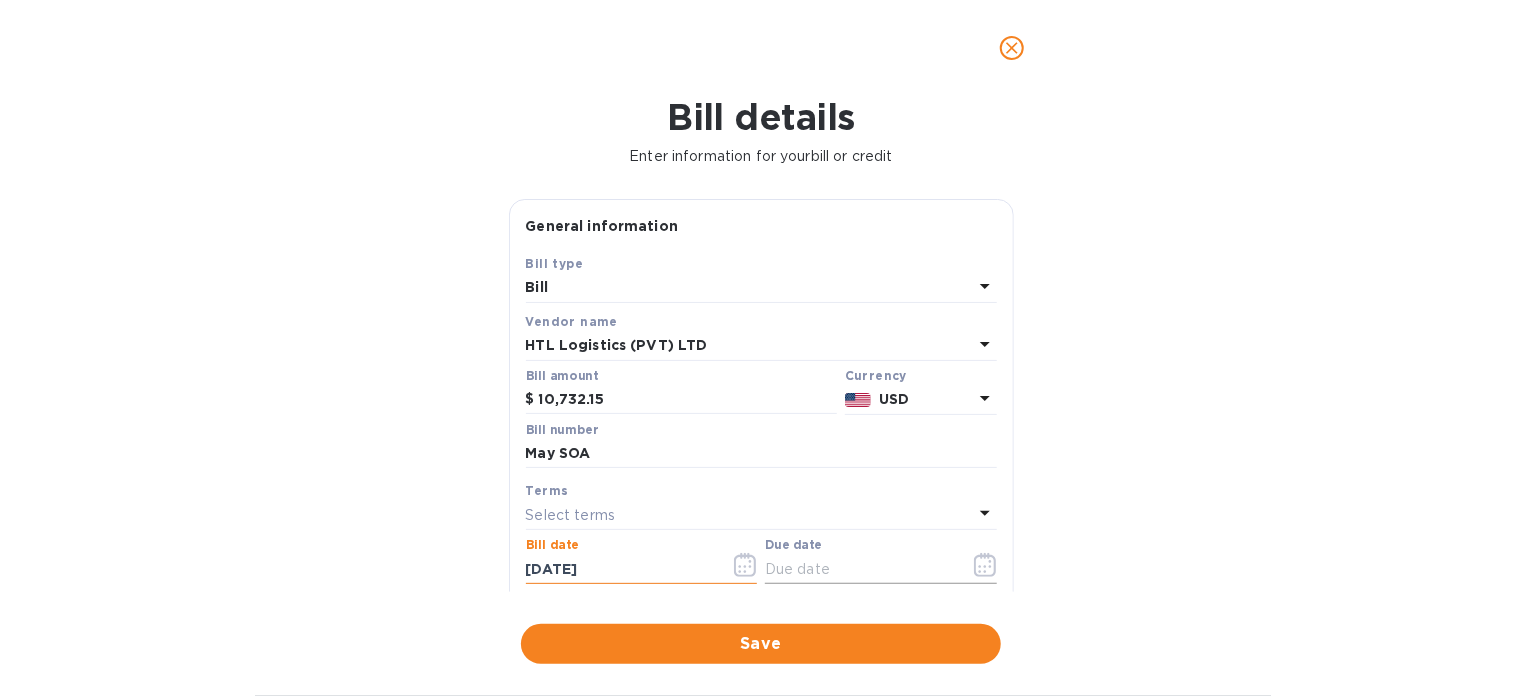click at bounding box center (859, 569) 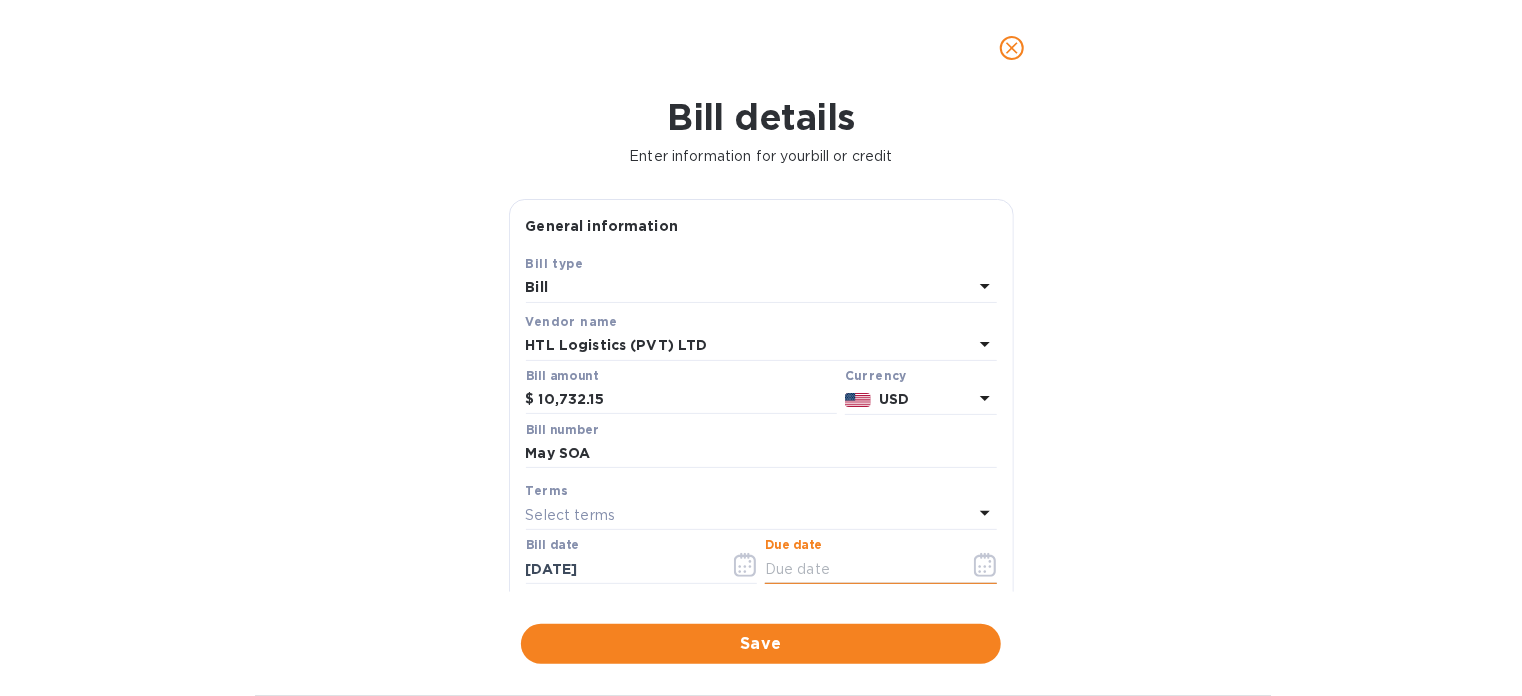 click 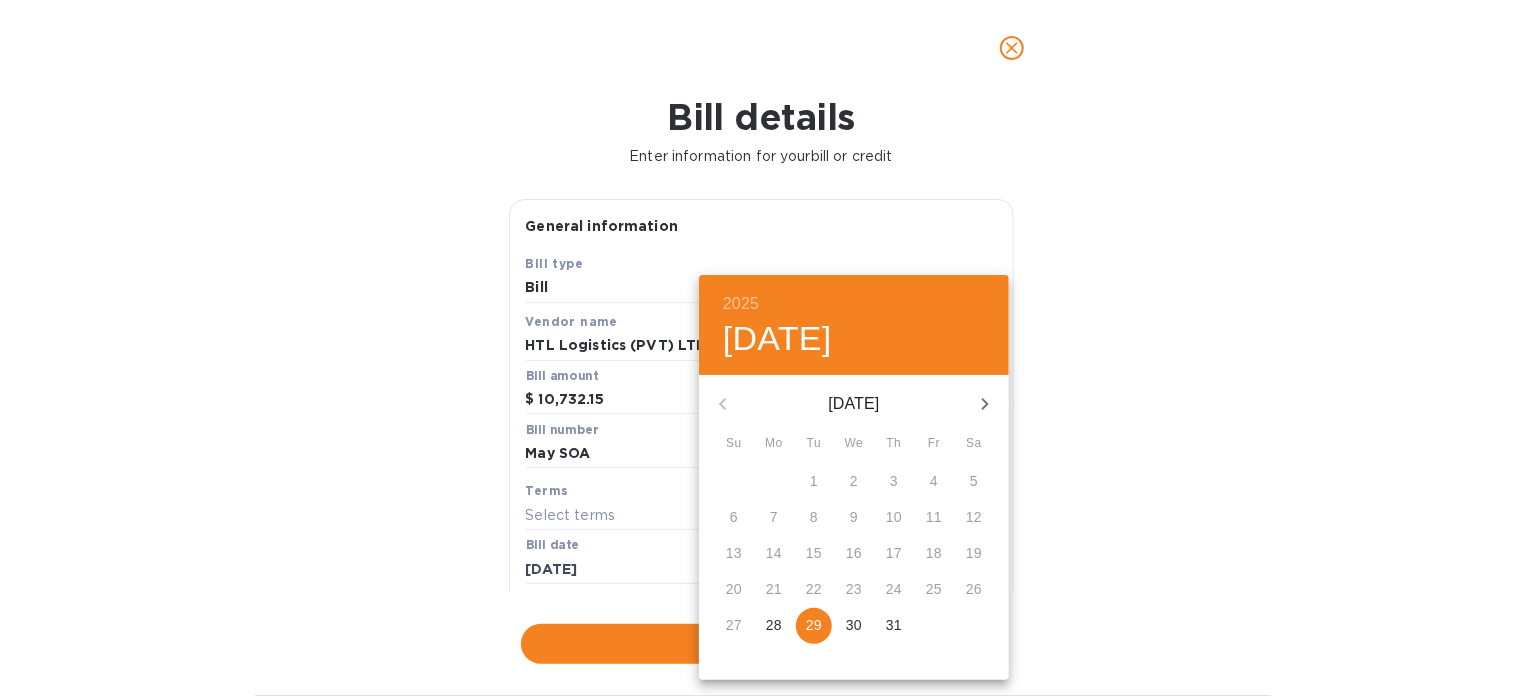 click on "29" at bounding box center (814, 625) 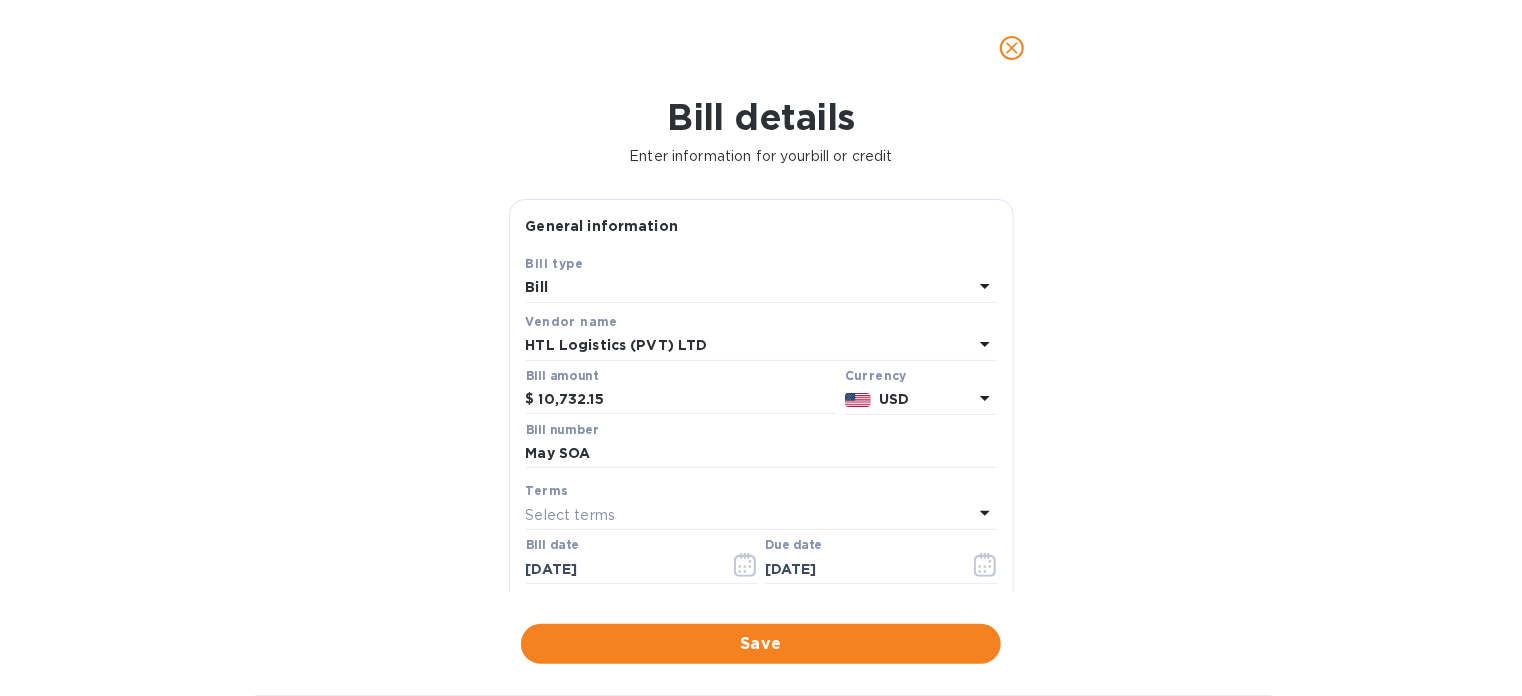 click on "Save" at bounding box center (761, 644) 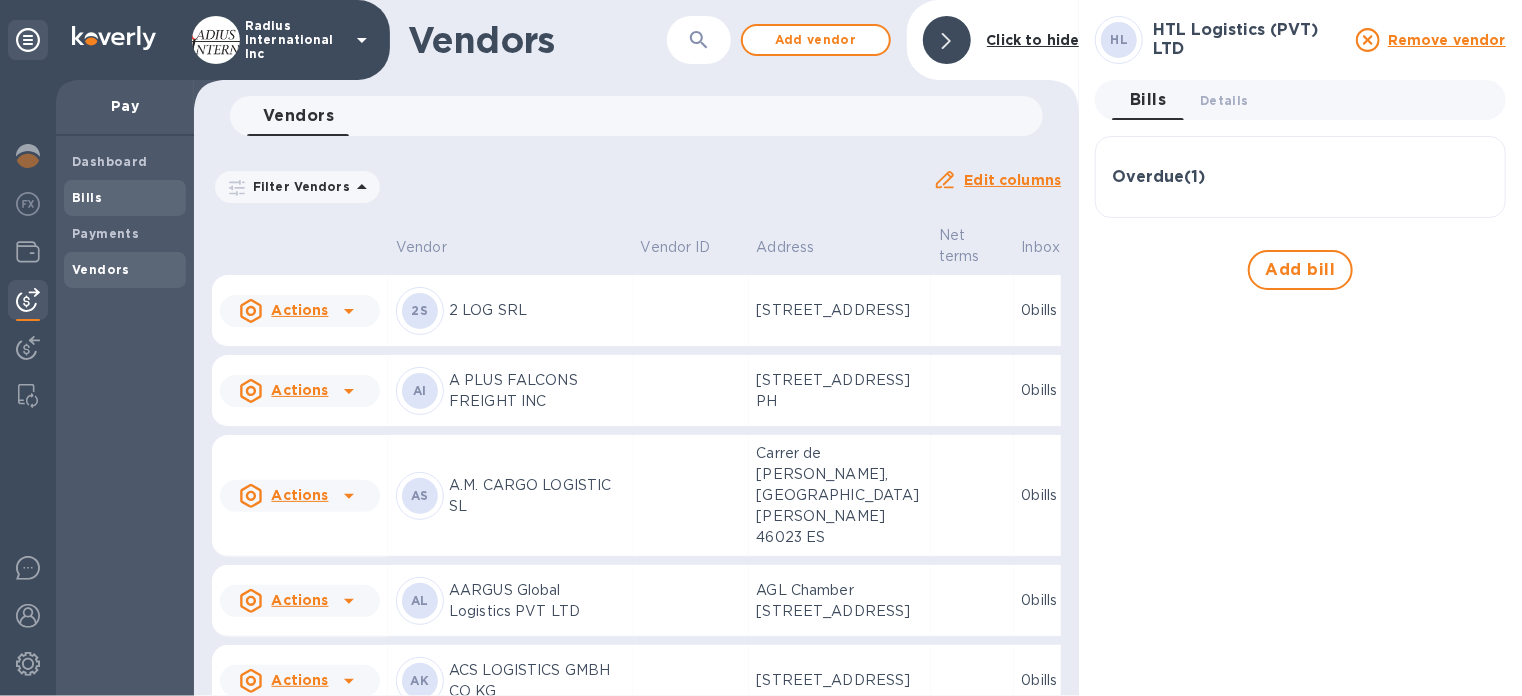 click on "Bills" at bounding box center [125, 198] 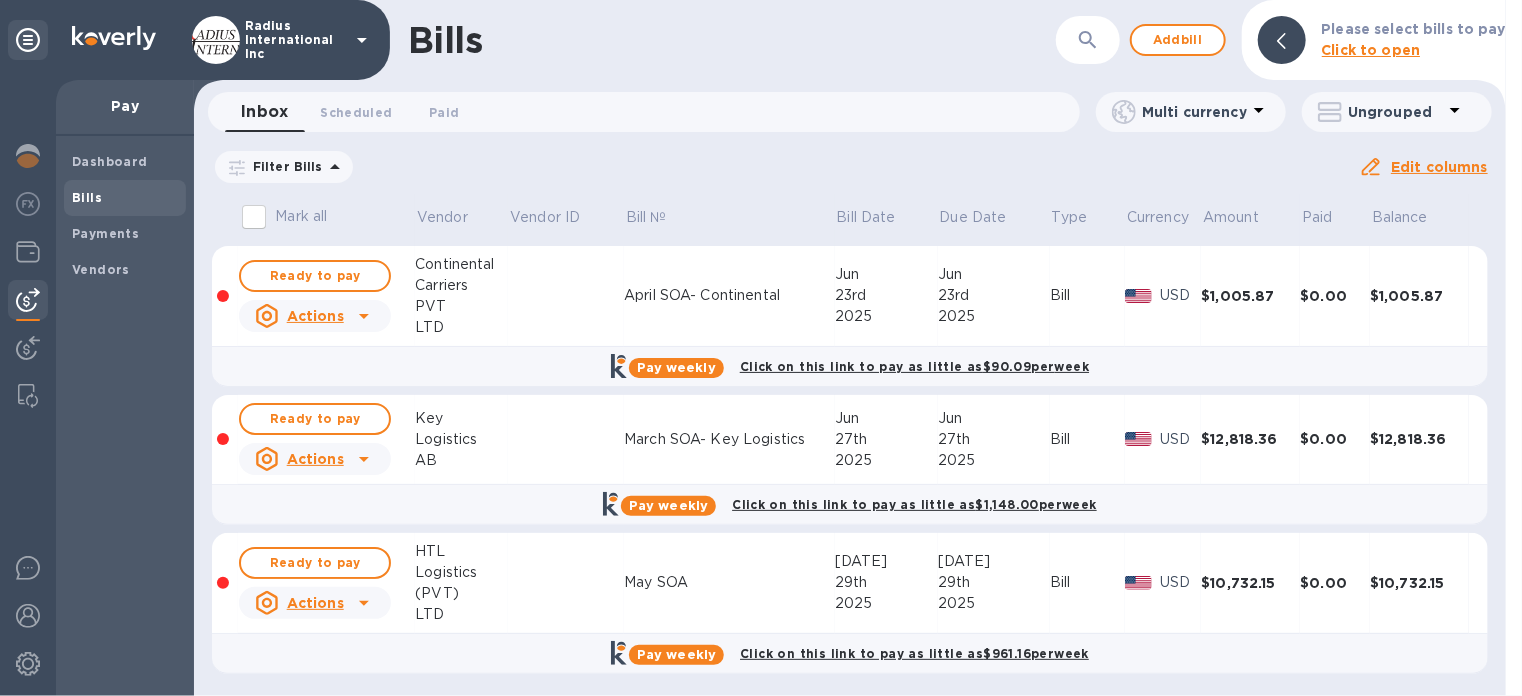 click on "Ready to pay" at bounding box center (315, 563) 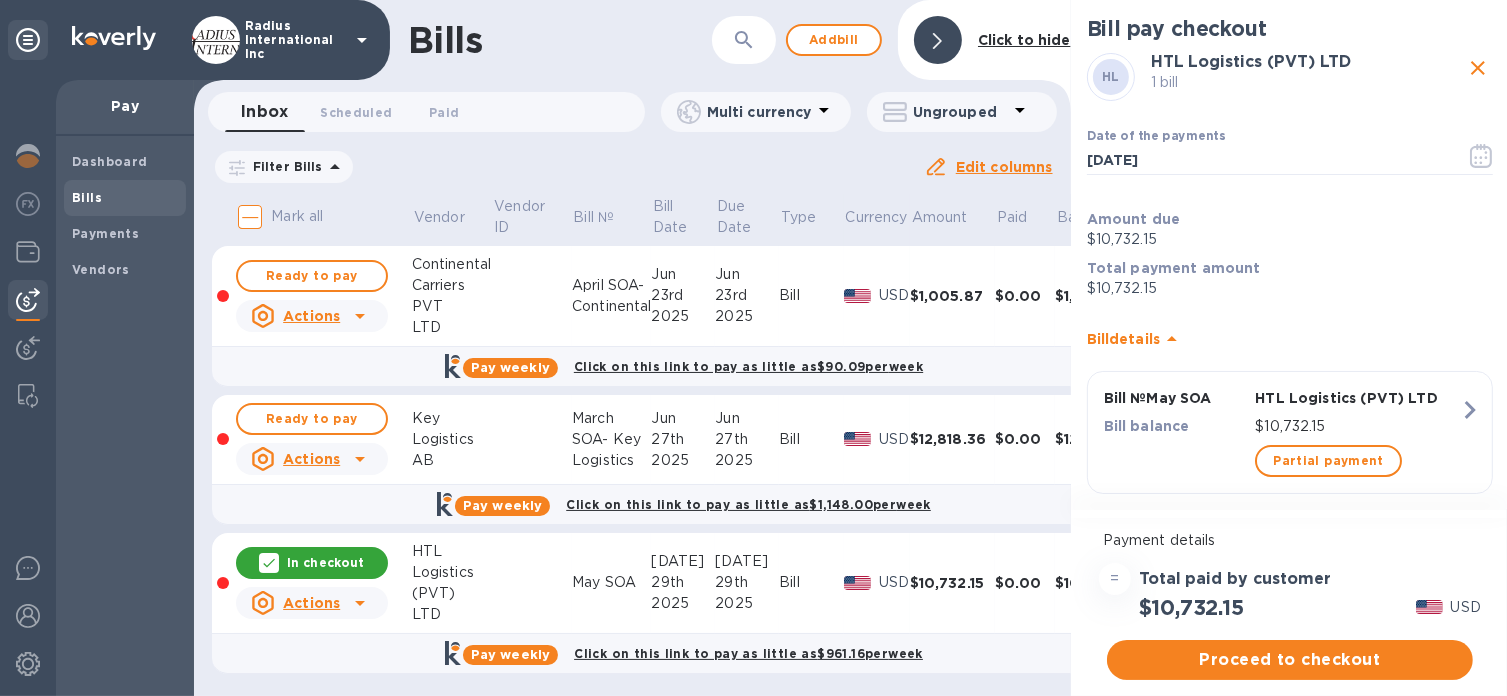 click on "Proceed to checkout" at bounding box center (1290, 660) 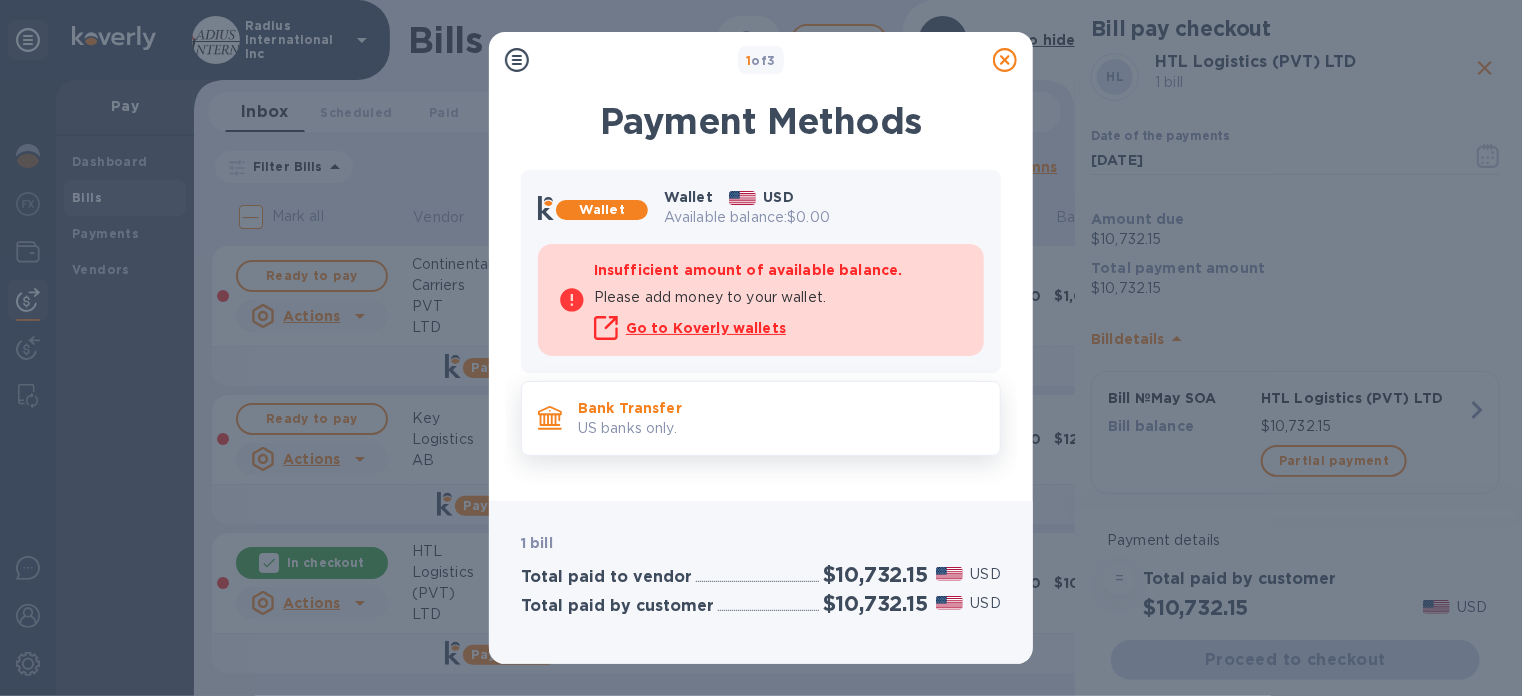 click on "US banks only." at bounding box center [781, 428] 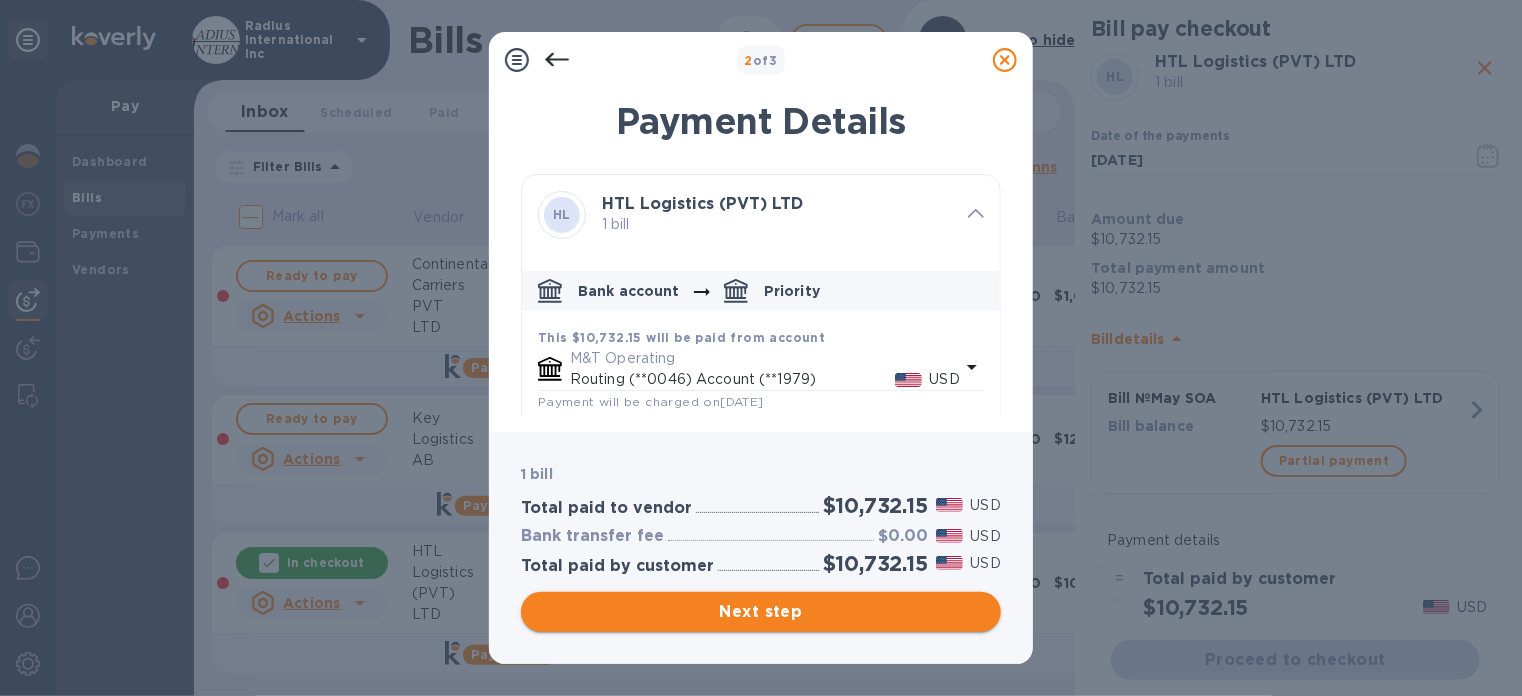 click on "Next step" at bounding box center [761, 612] 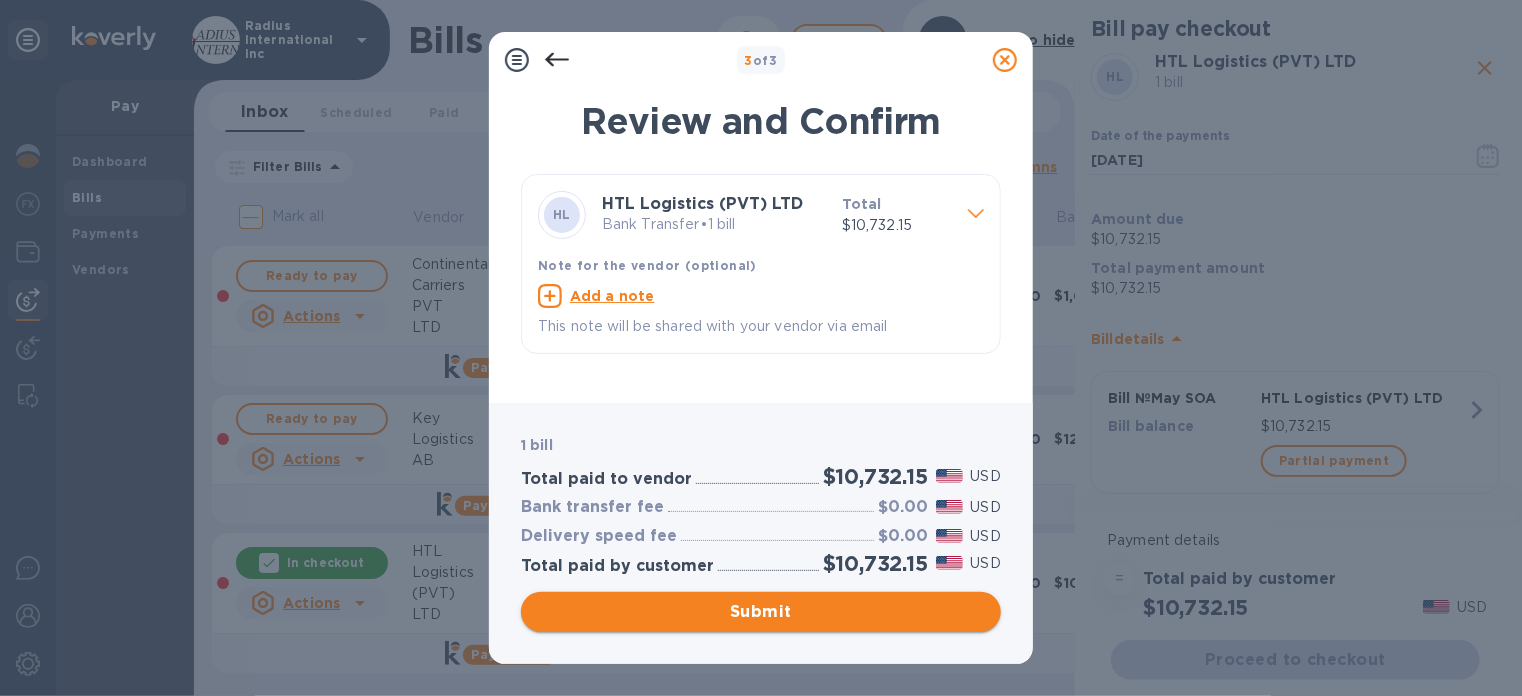 click on "Submit" at bounding box center (761, 612) 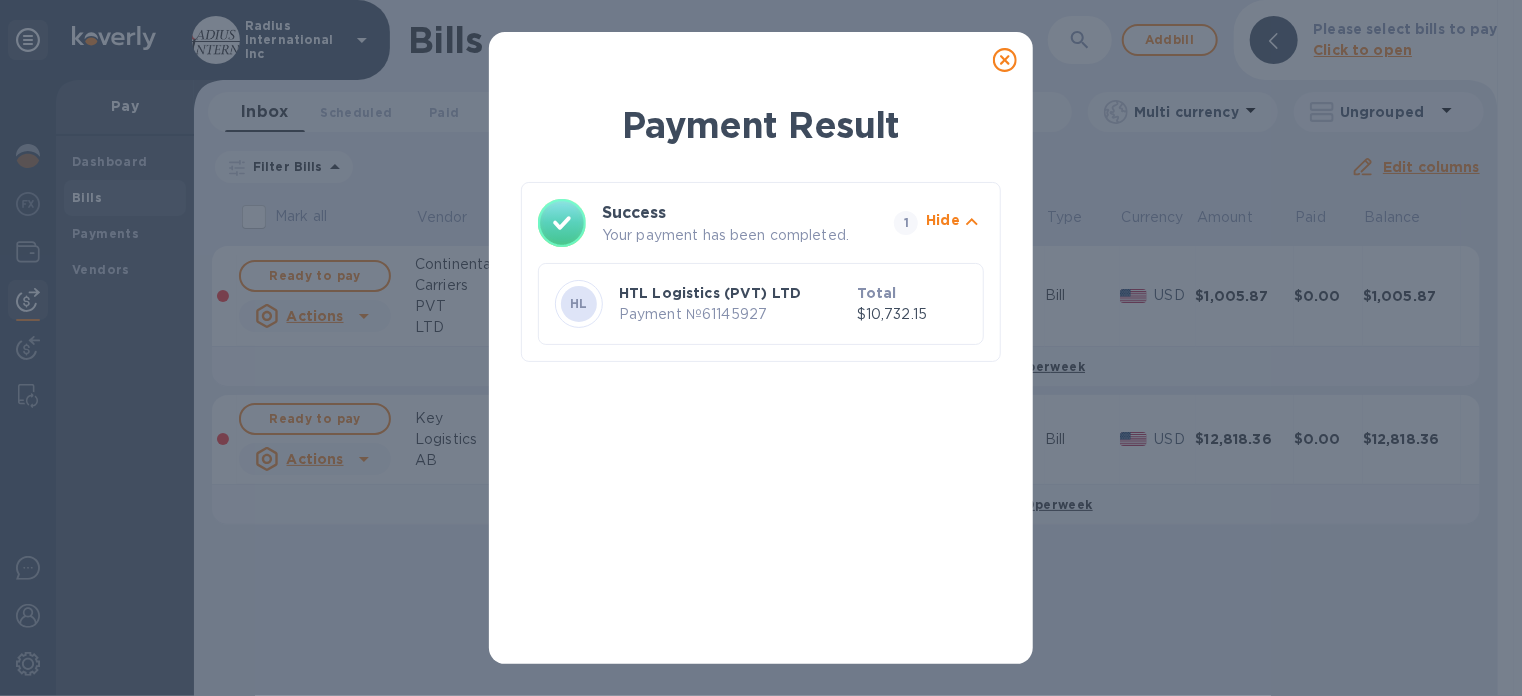 click 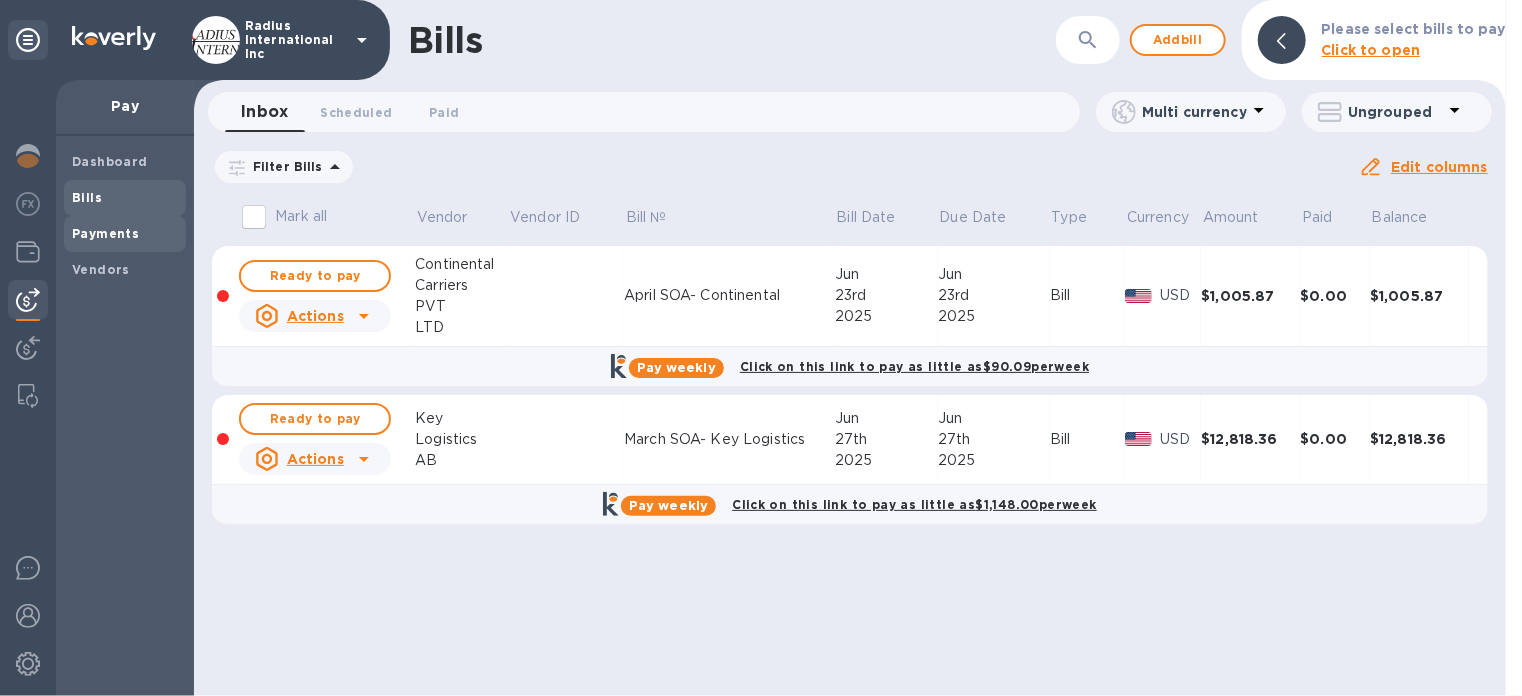 click on "Payments" at bounding box center (105, 233) 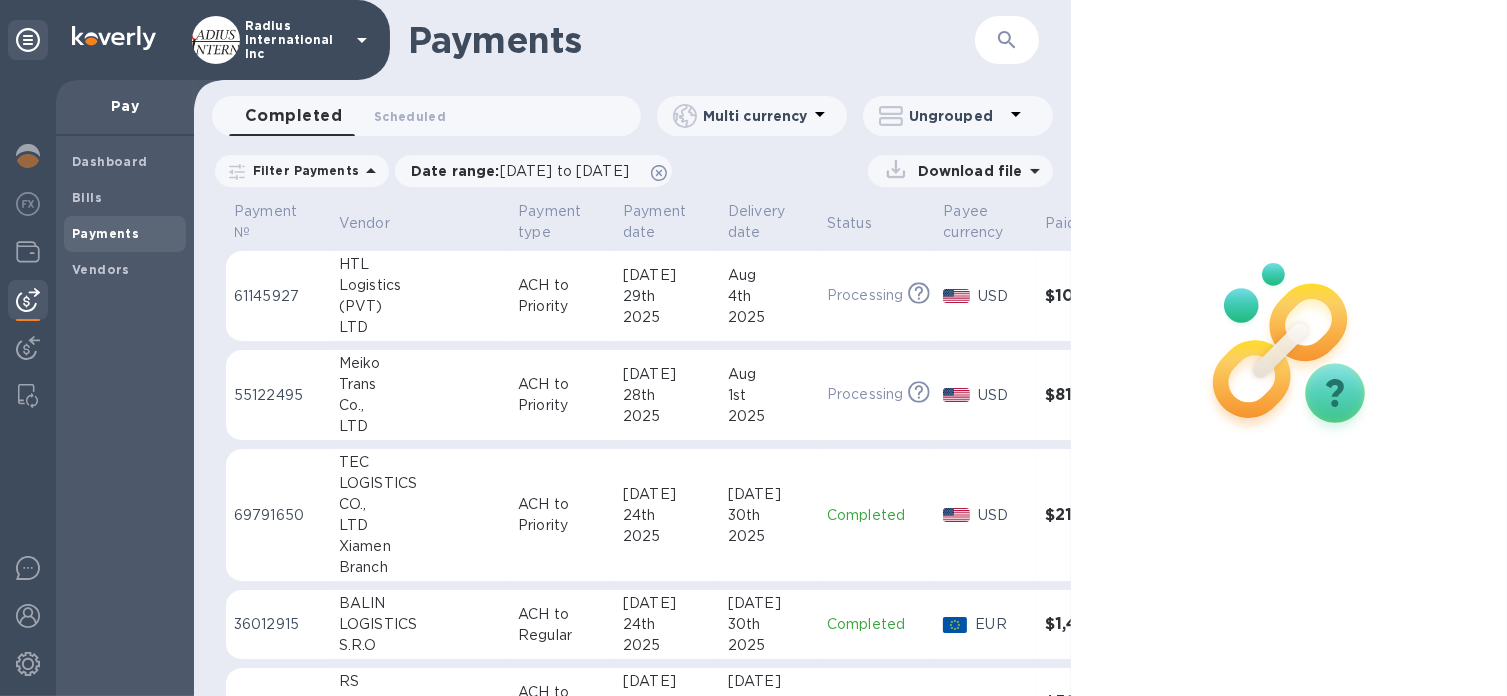click on "Aug" at bounding box center (769, 275) 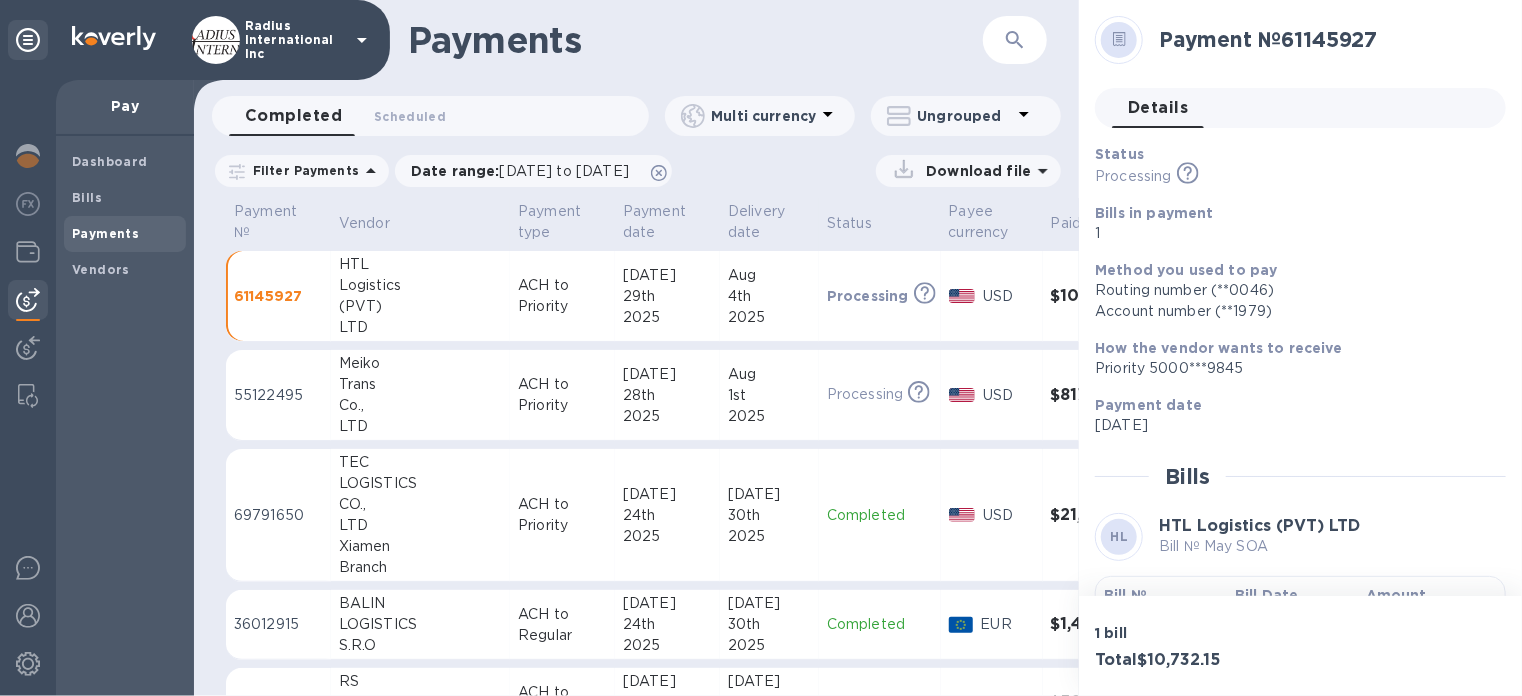 scroll, scrollTop: 116, scrollLeft: 0, axis: vertical 